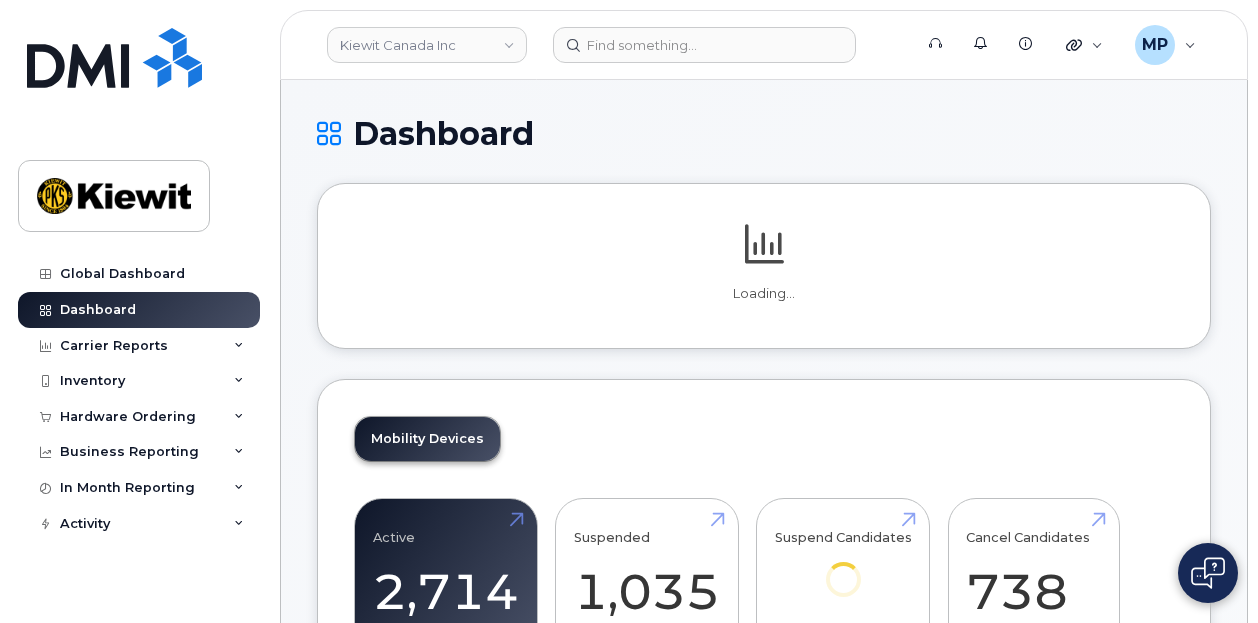 scroll, scrollTop: 0, scrollLeft: 0, axis: both 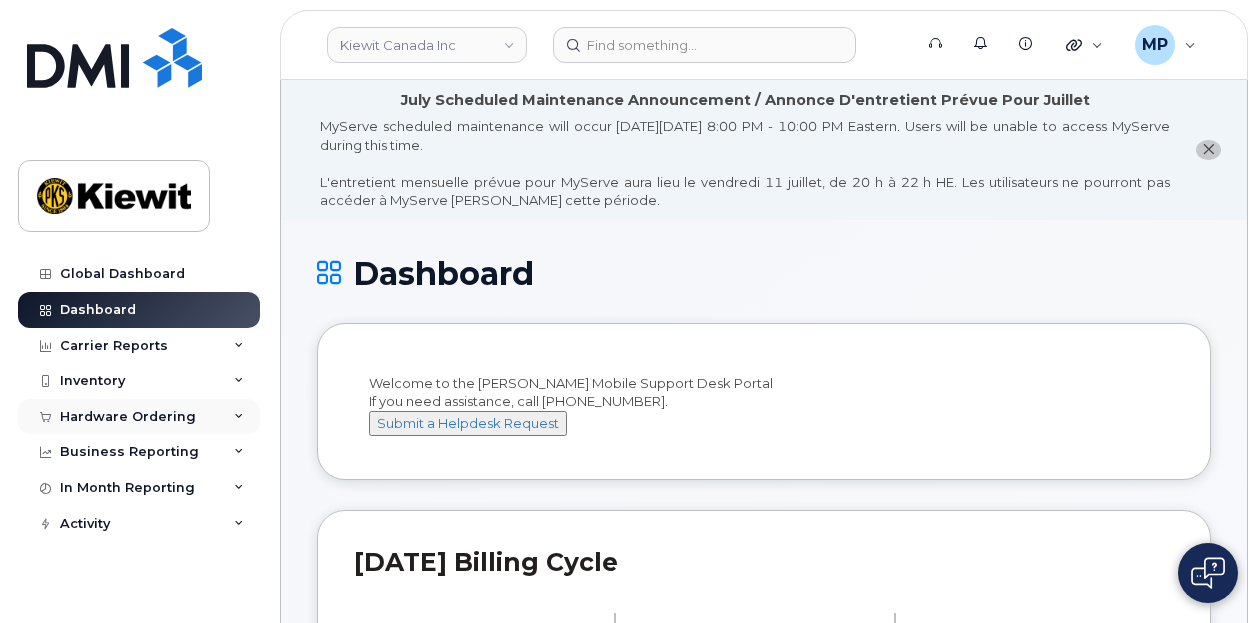 click on "Hardware Ordering" at bounding box center (139, 417) 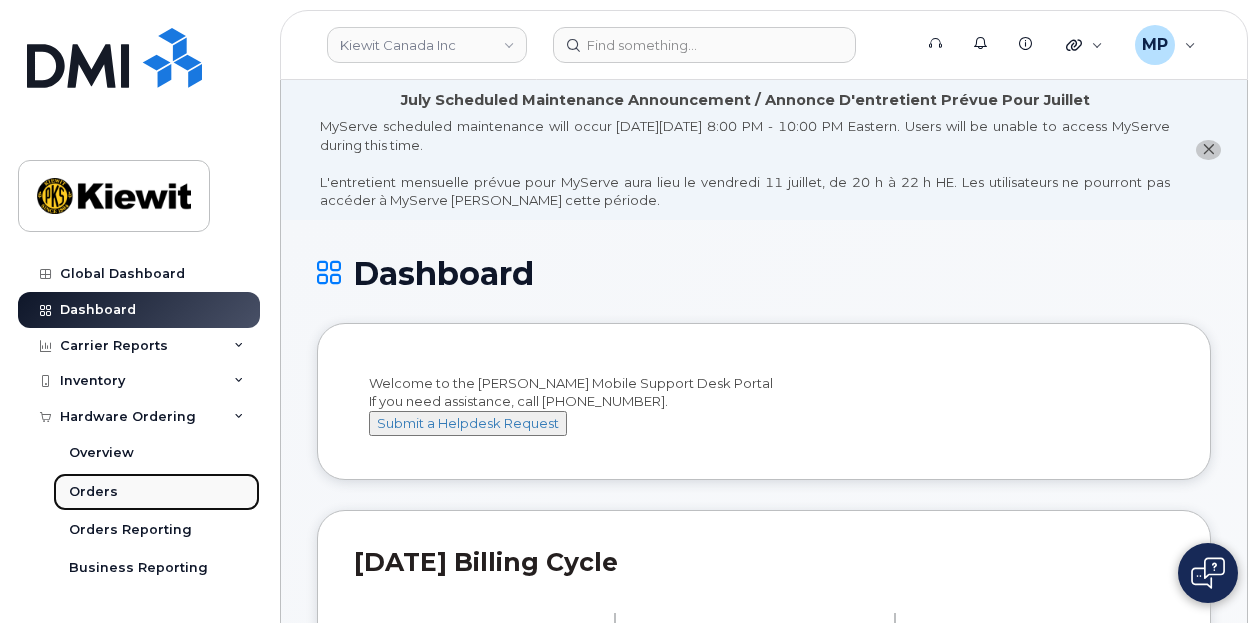 click on "Orders" at bounding box center (156, 492) 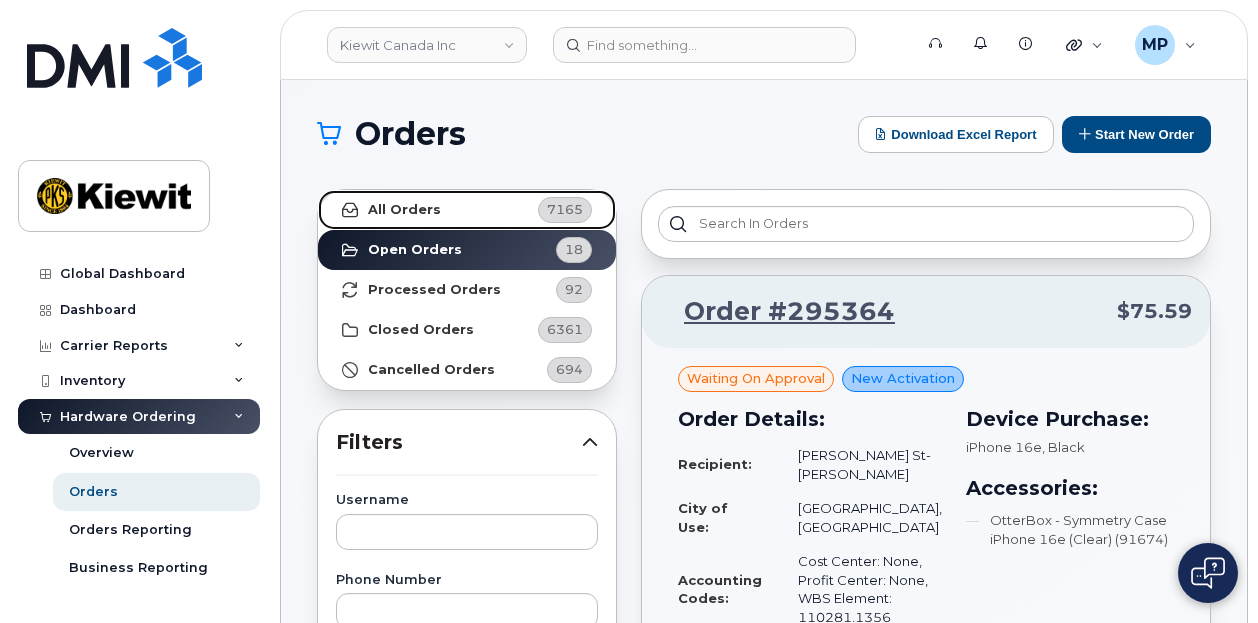 click on "All Orders 7165" at bounding box center [467, 210] 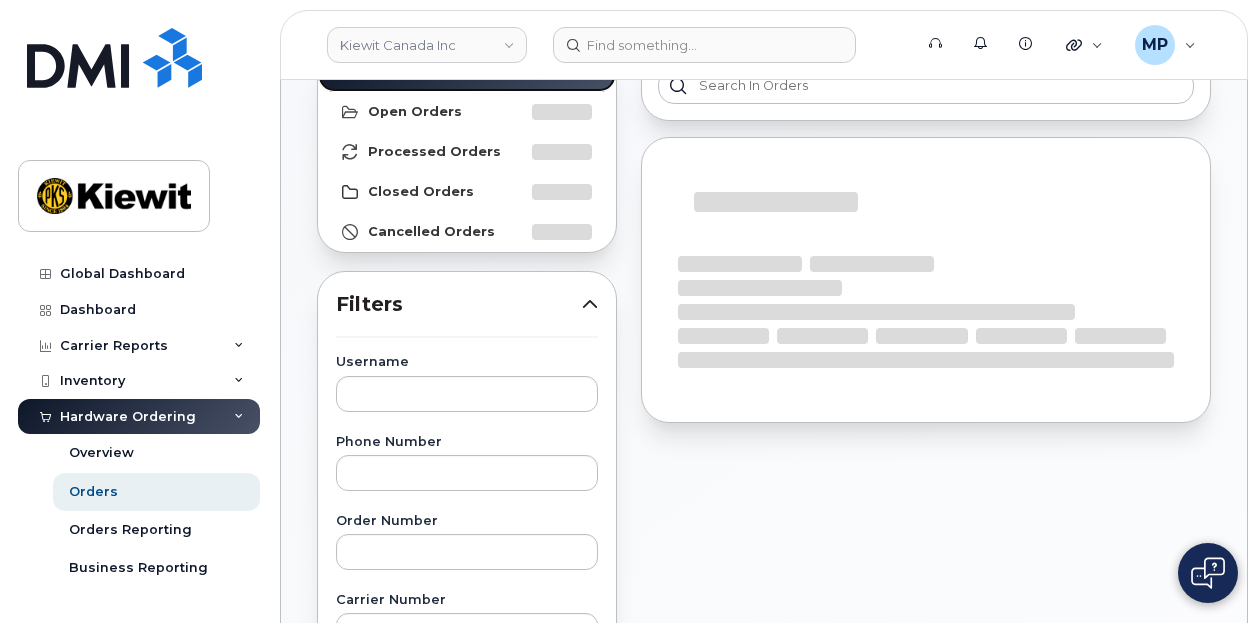 scroll, scrollTop: 300, scrollLeft: 0, axis: vertical 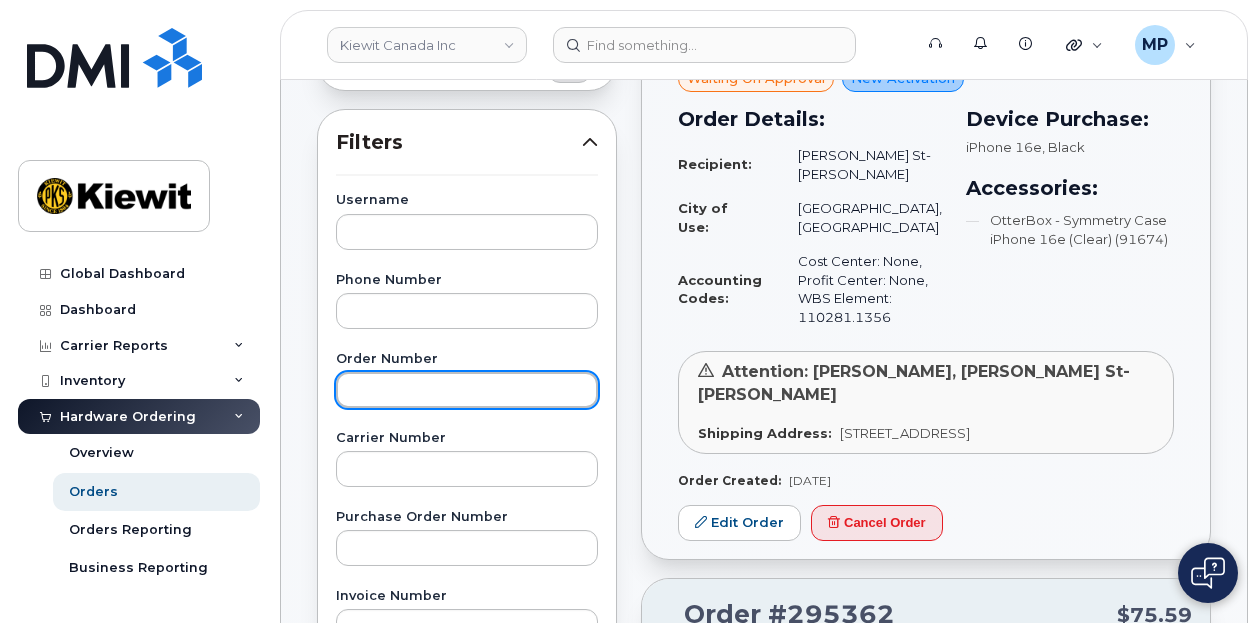click at bounding box center [467, 390] 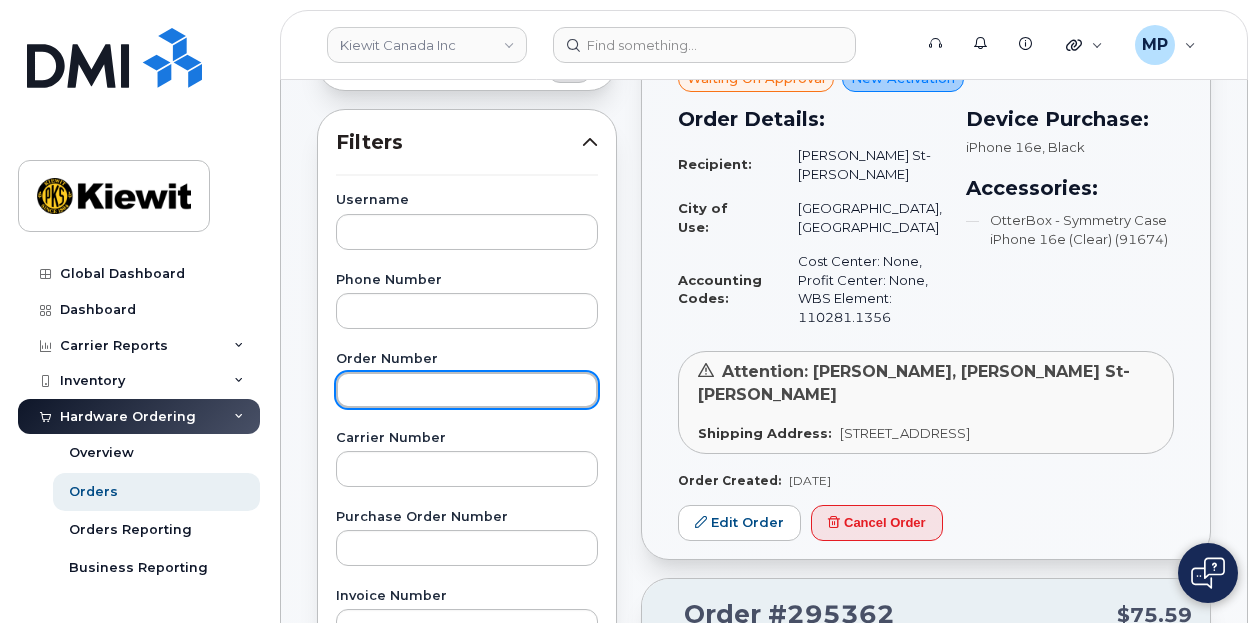 paste on "294522" 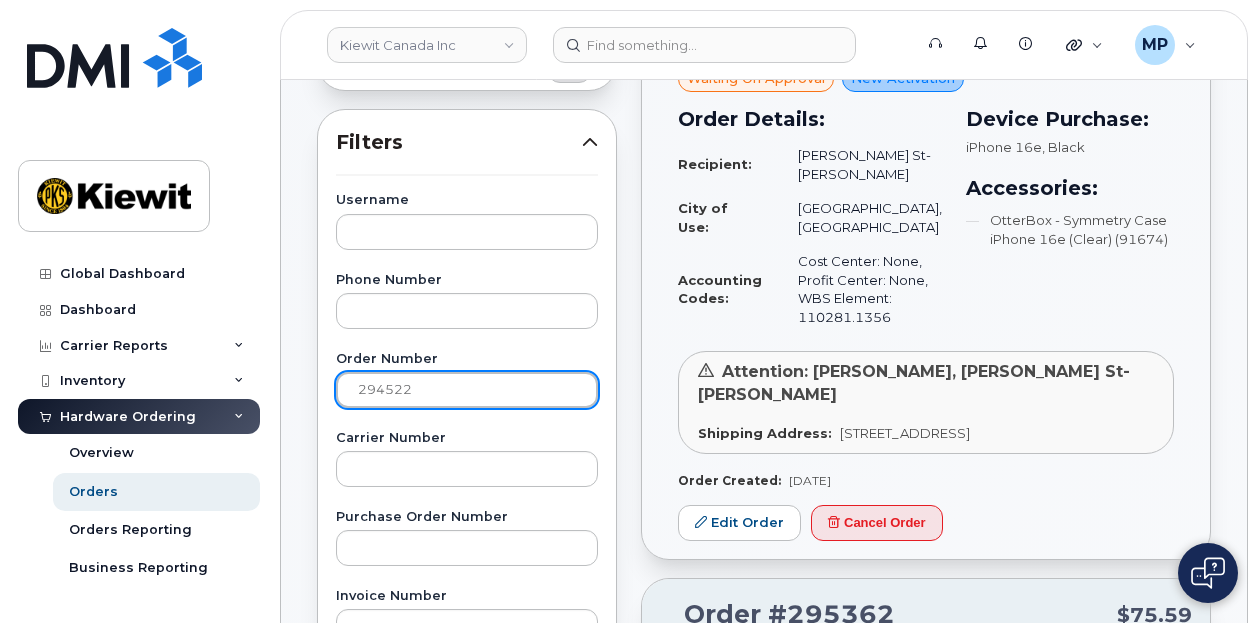 type on "294522" 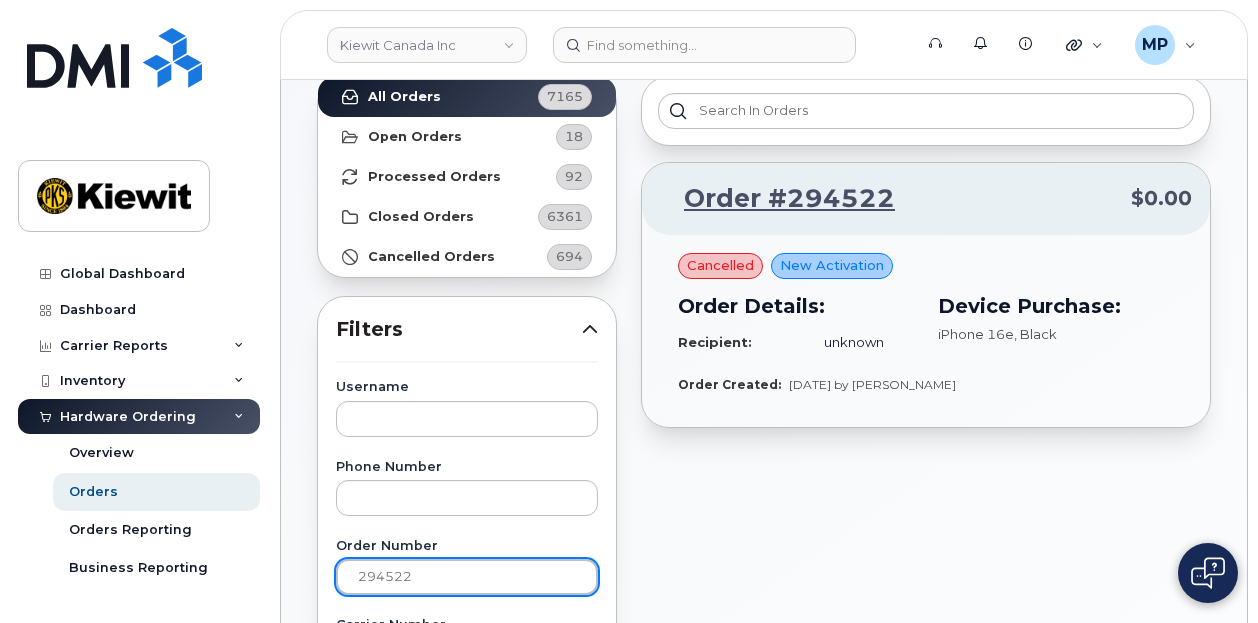 scroll, scrollTop: 100, scrollLeft: 0, axis: vertical 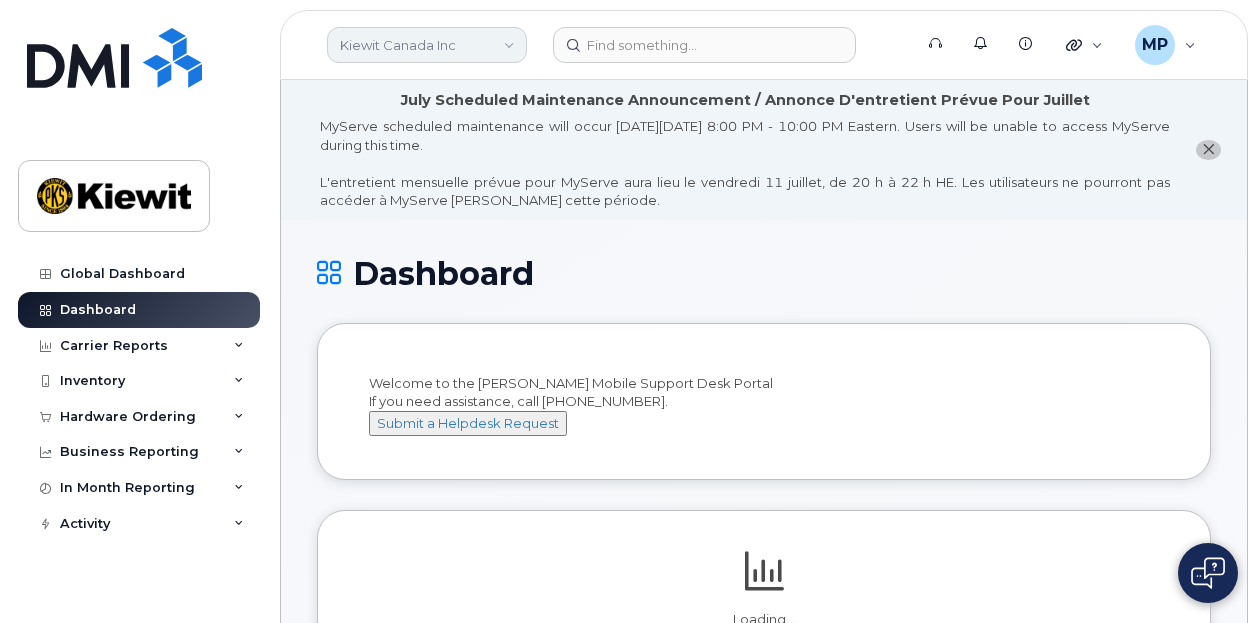 click on "Kiewit Canada Inc" at bounding box center (427, 45) 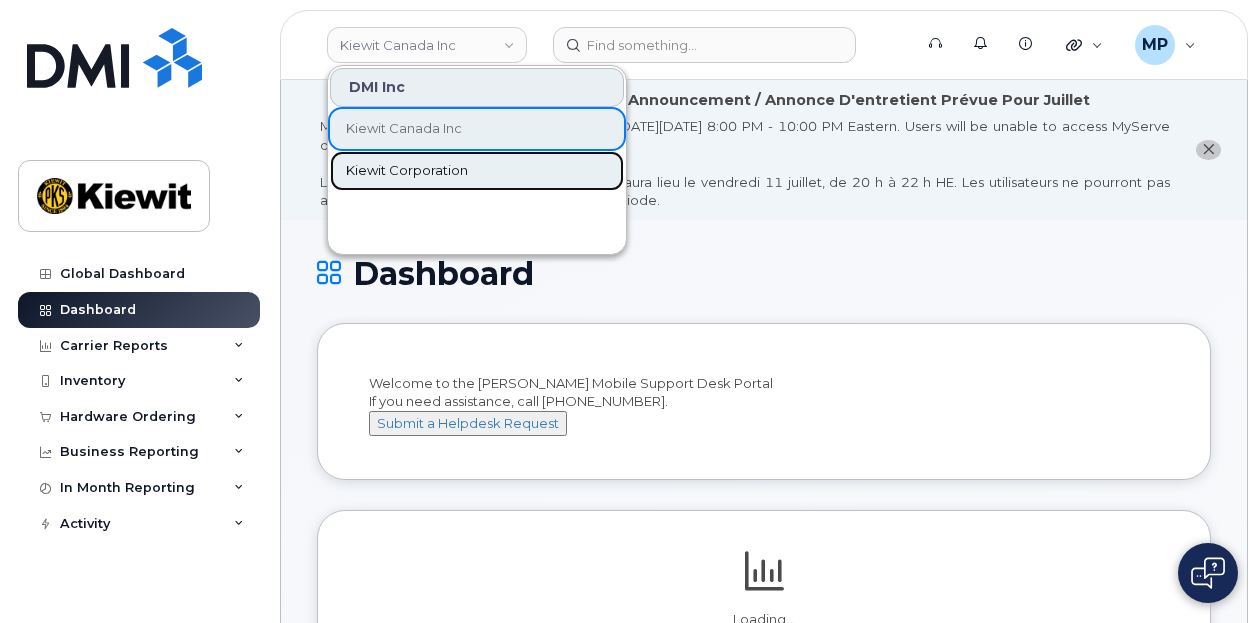 click on "Kiewit Corporation" at bounding box center [407, 171] 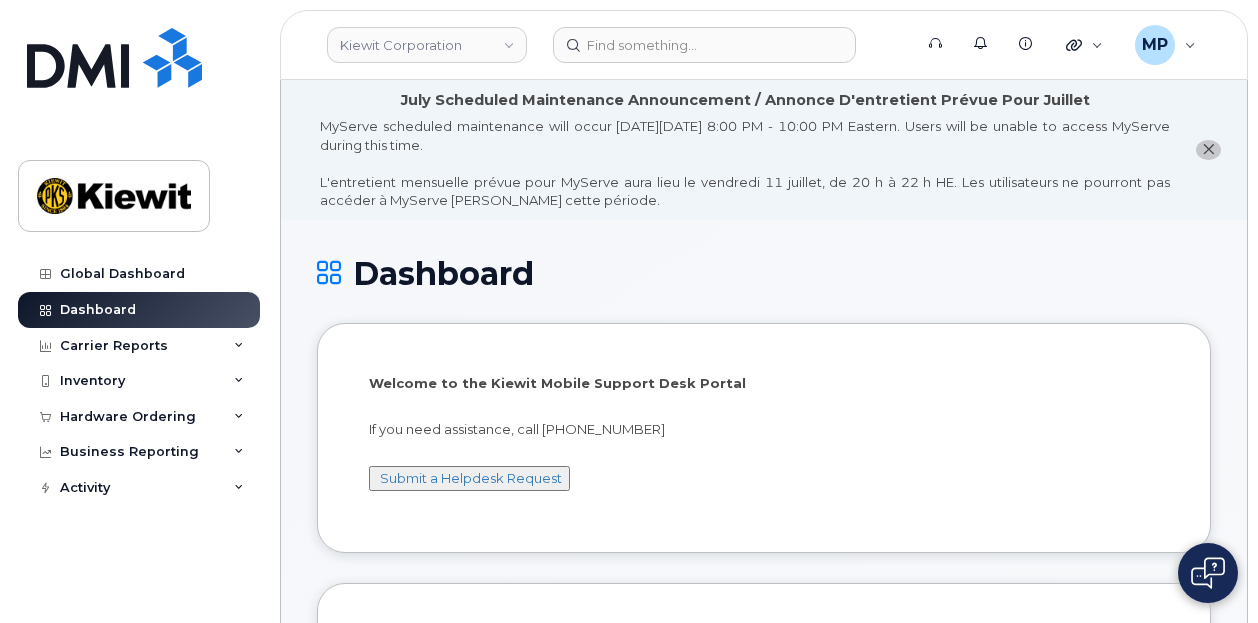 scroll, scrollTop: 0, scrollLeft: 0, axis: both 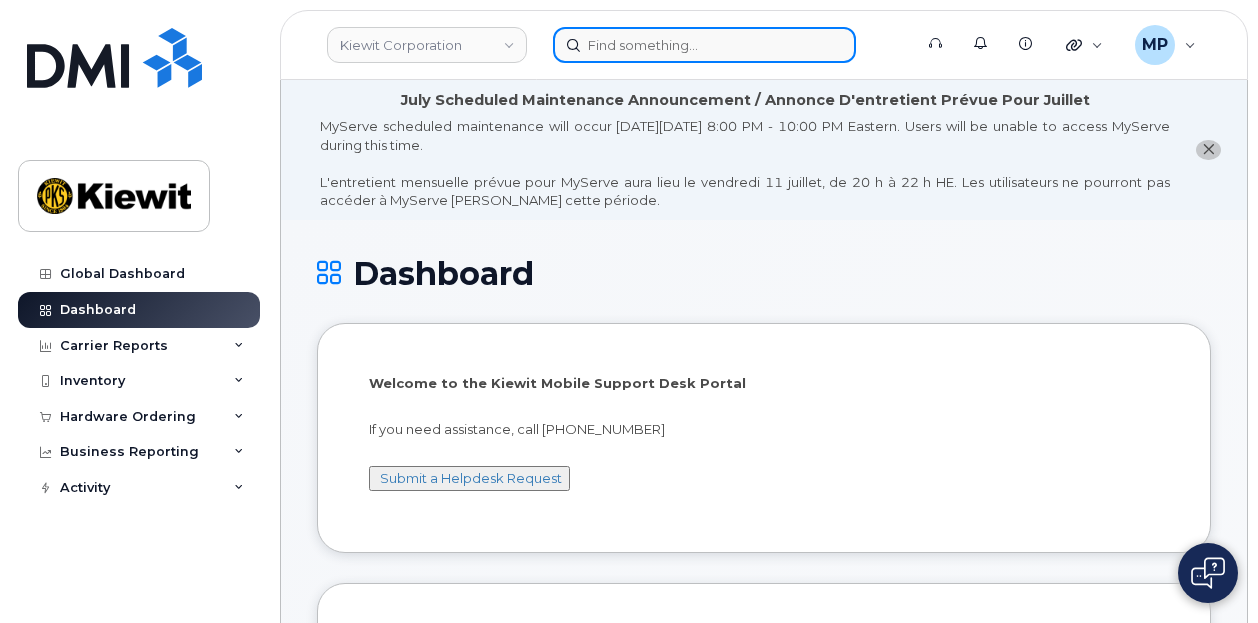 click 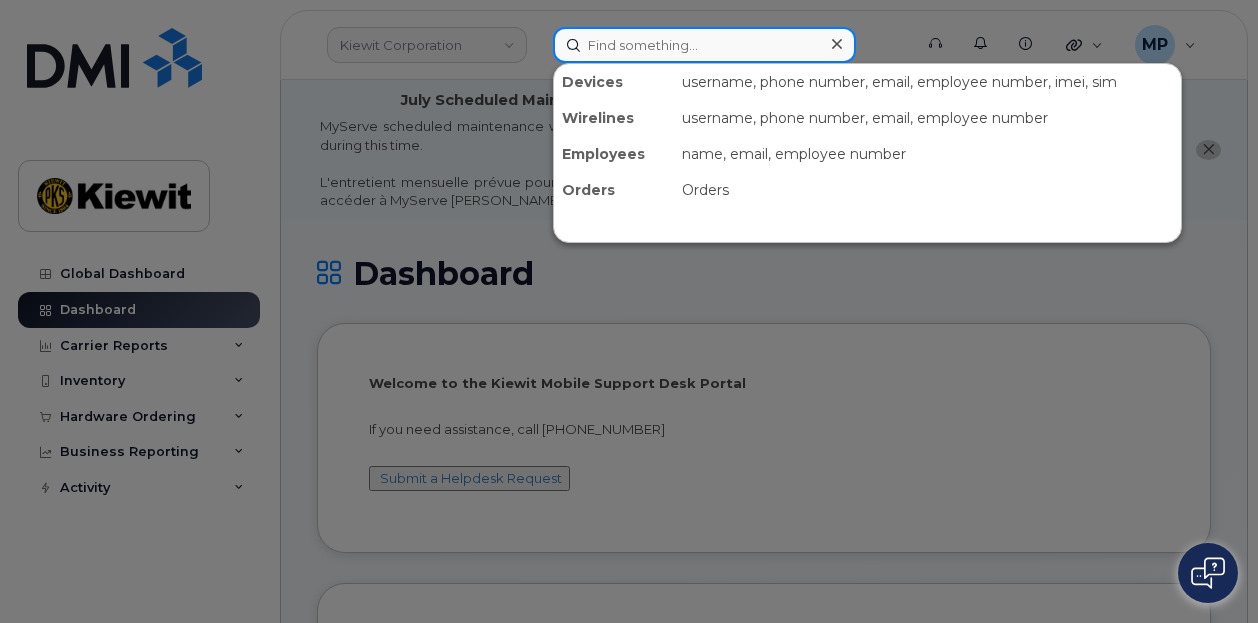 paste on "295037" 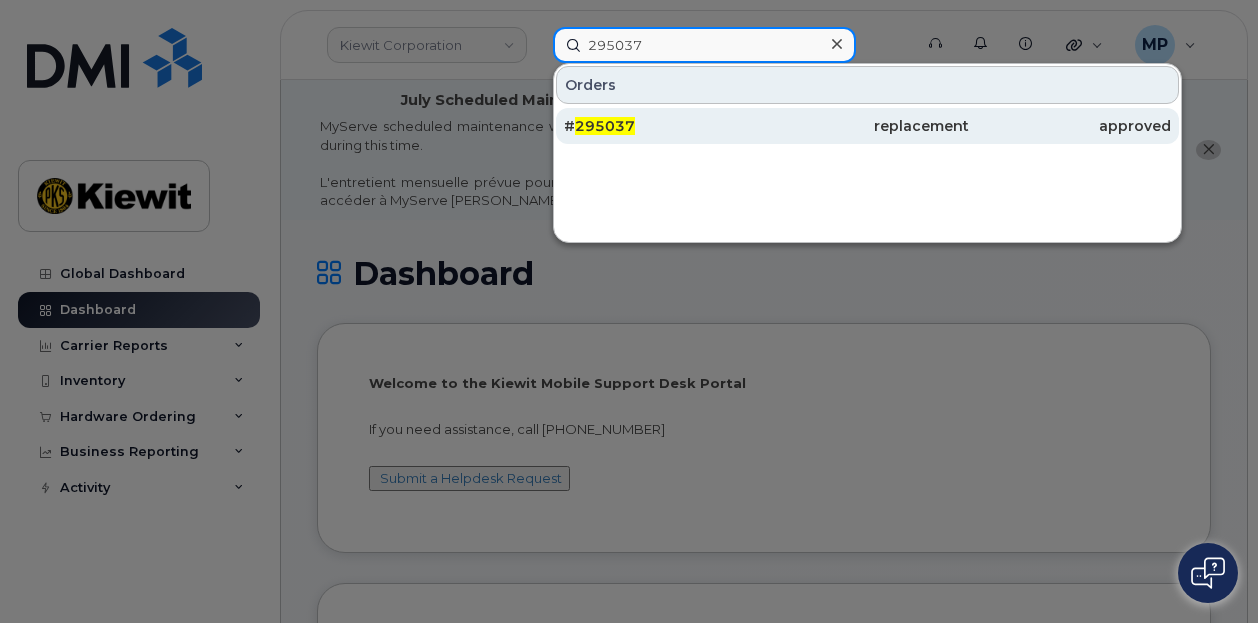 type on "295037" 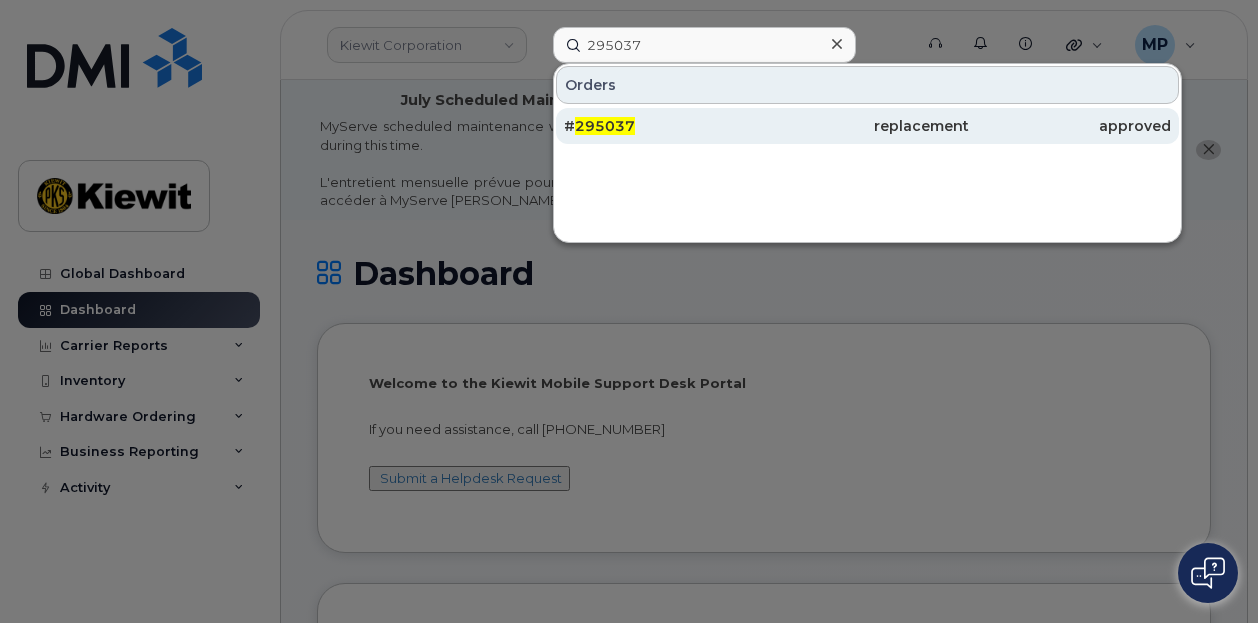 click on "# 295037" 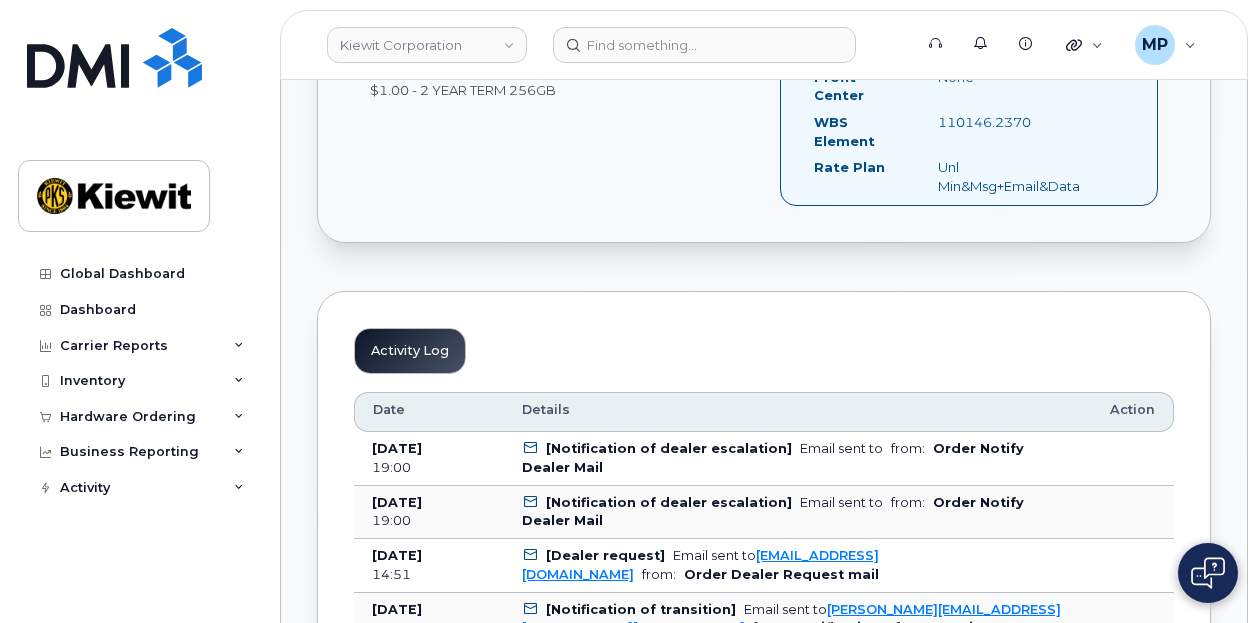 scroll, scrollTop: 1000, scrollLeft: 0, axis: vertical 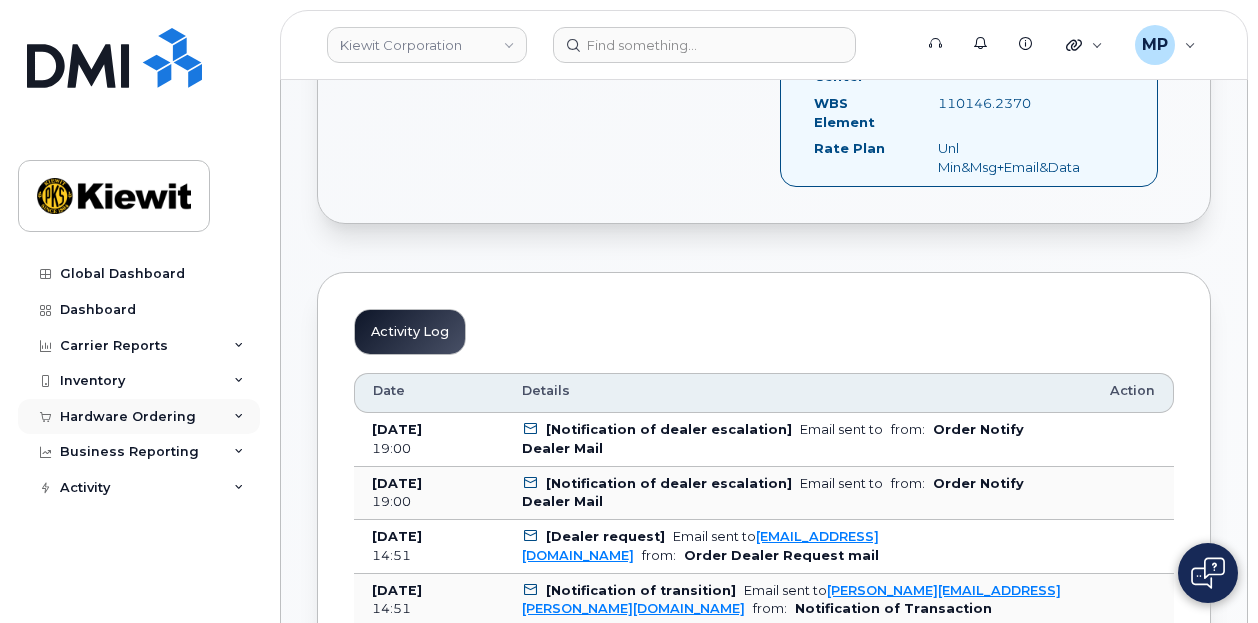 click on "Hardware Ordering" 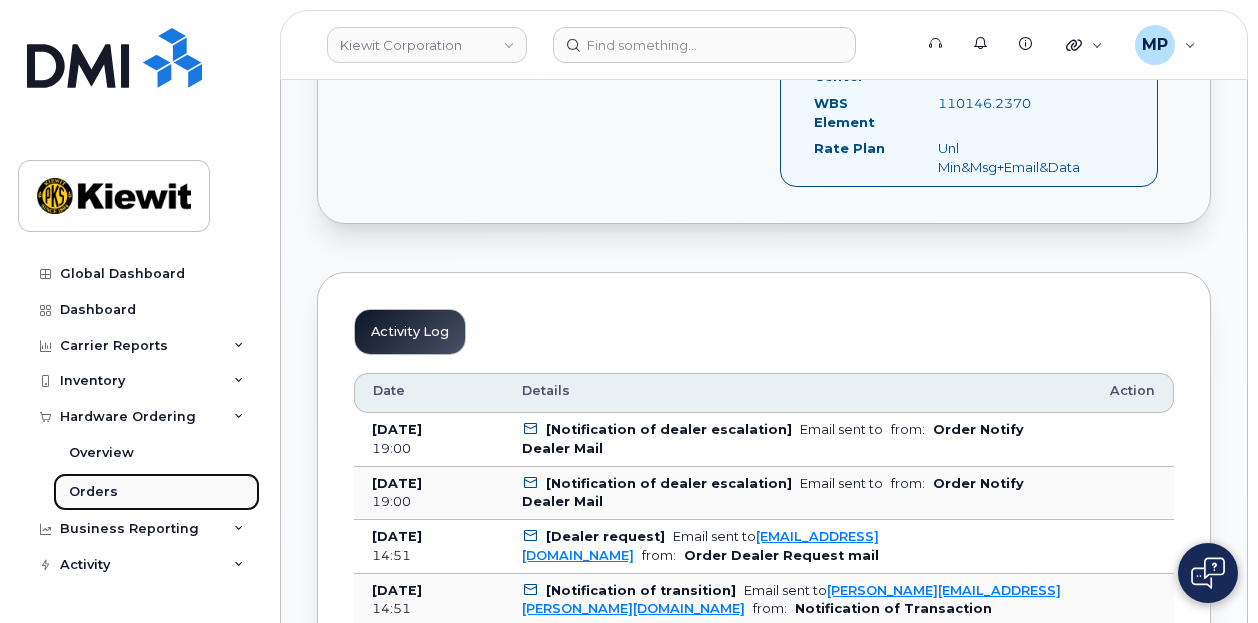 click on "Orders" 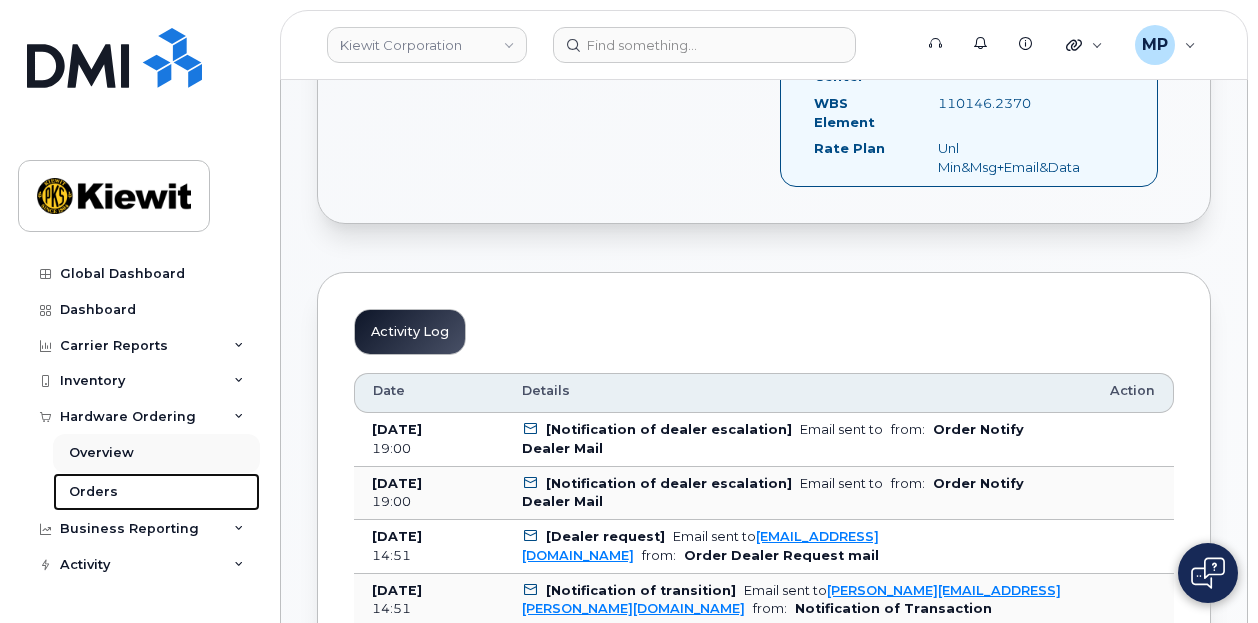 scroll, scrollTop: 0, scrollLeft: 0, axis: both 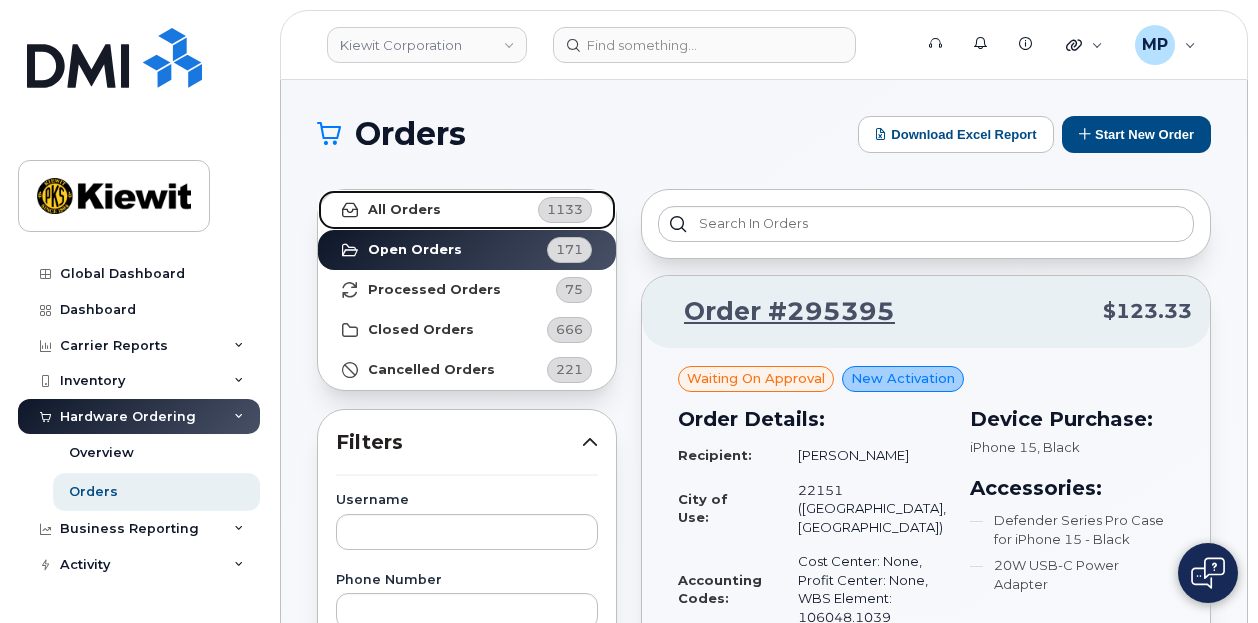 click on "All Orders 1133" 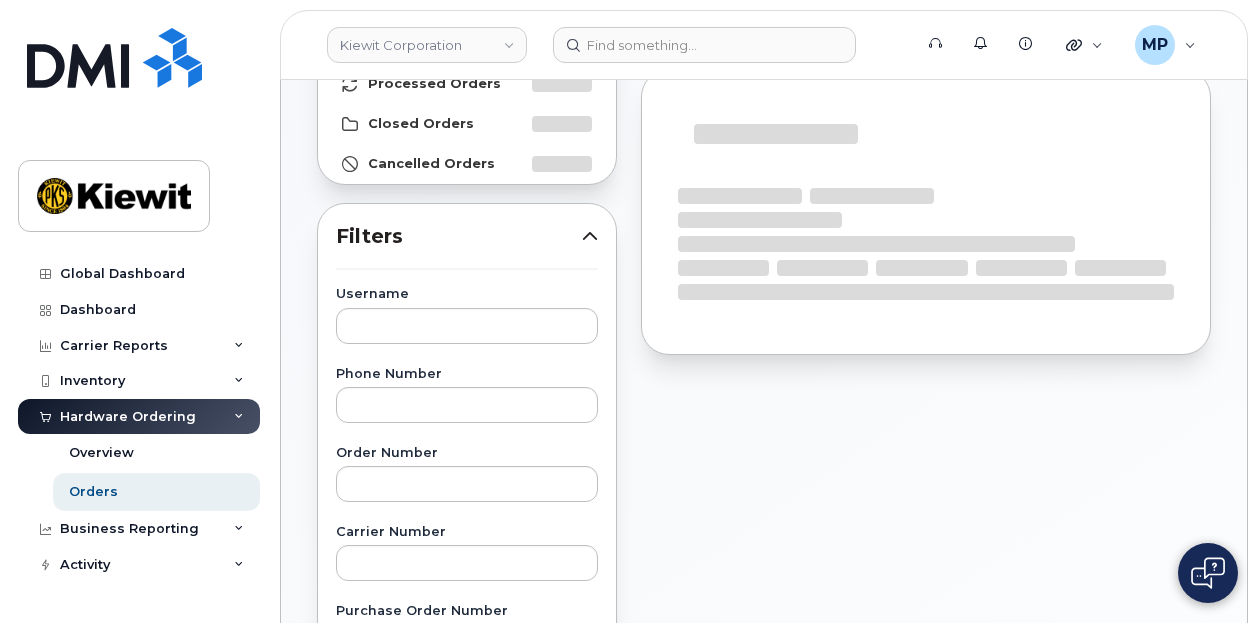 scroll, scrollTop: 300, scrollLeft: 0, axis: vertical 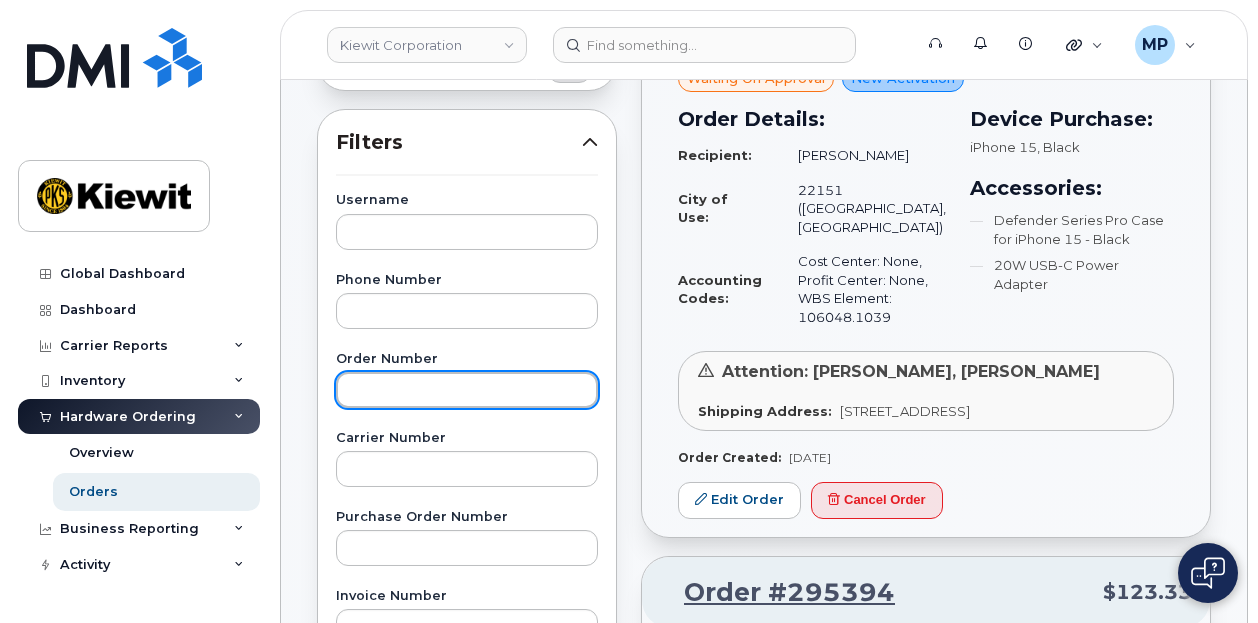 click 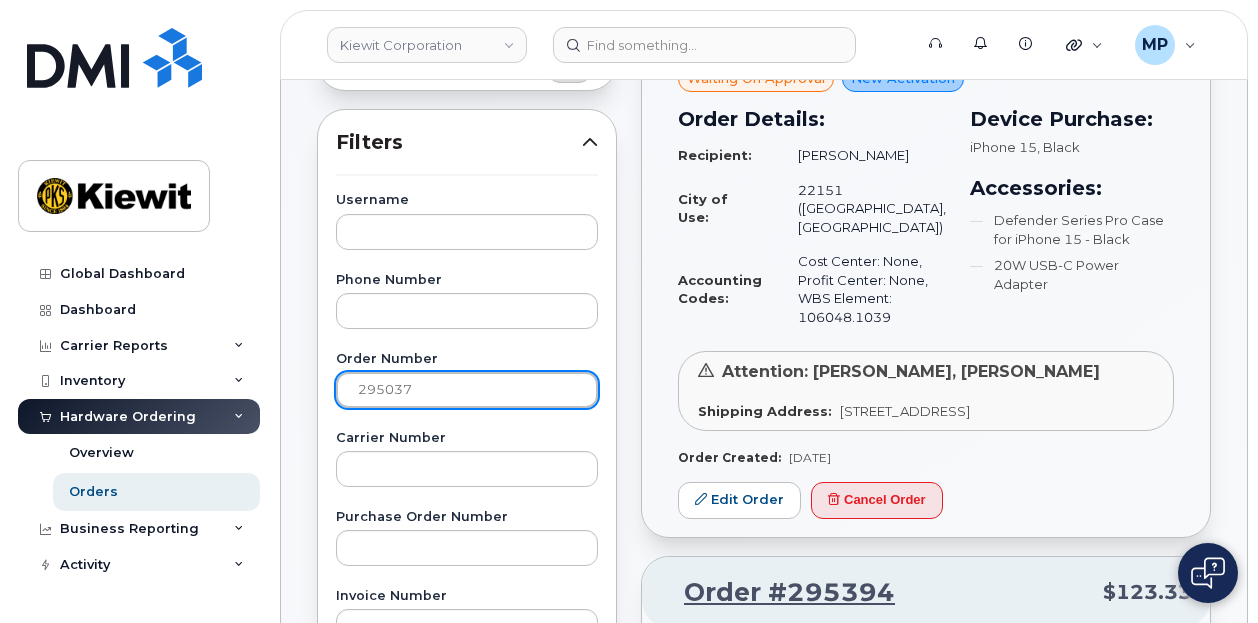 click on "Apply Filter" 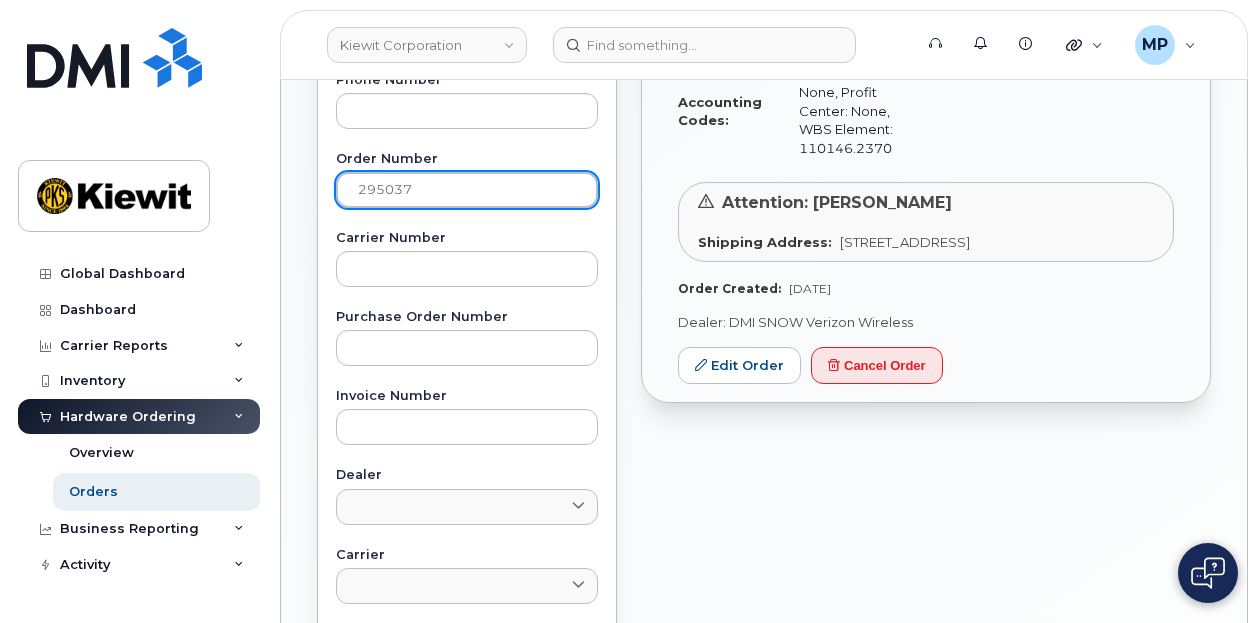 scroll, scrollTop: 0, scrollLeft: 0, axis: both 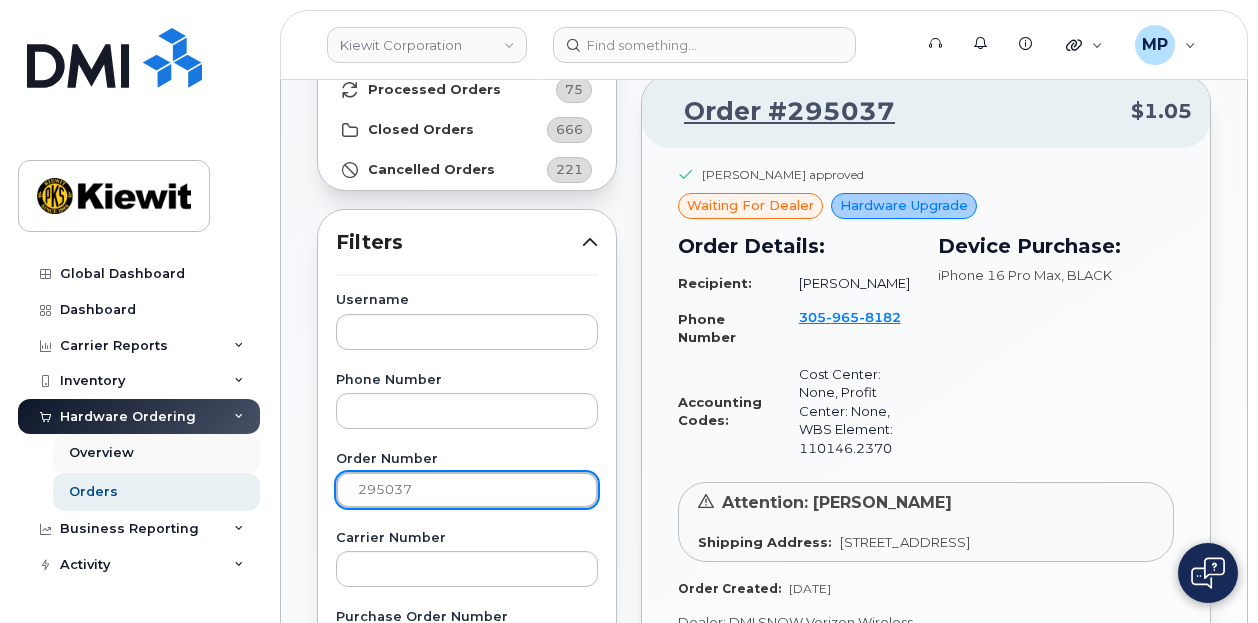 drag, startPoint x: 444, startPoint y: 486, endPoint x: 150, endPoint y: 455, distance: 295.62982 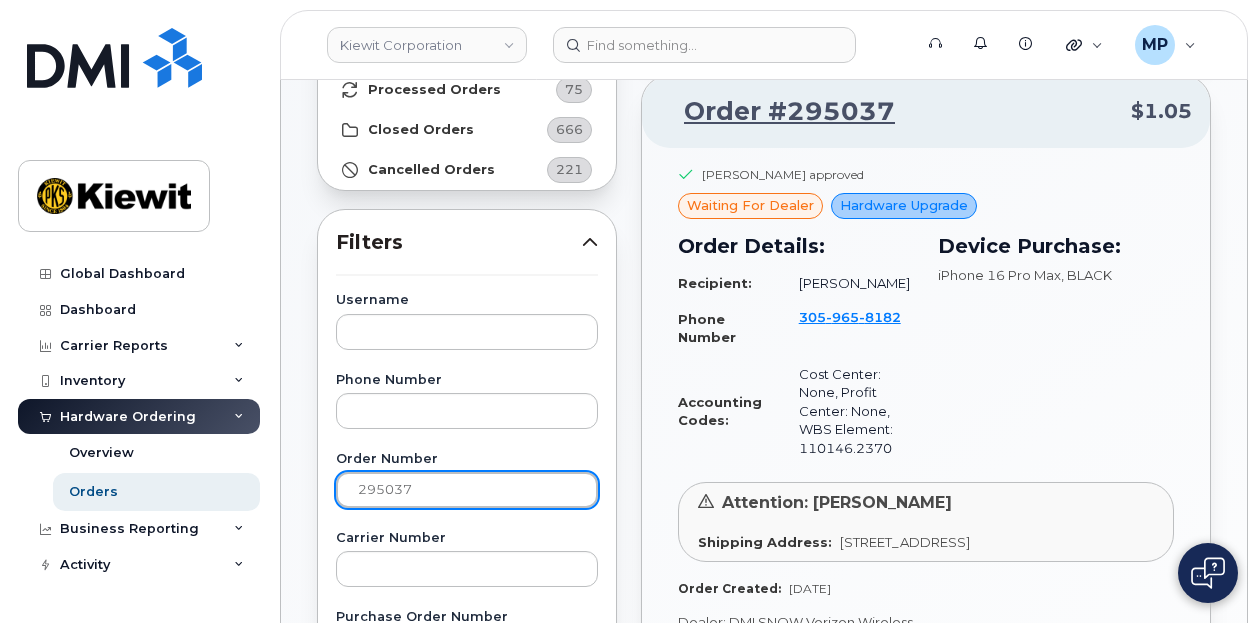 paste on "4596" 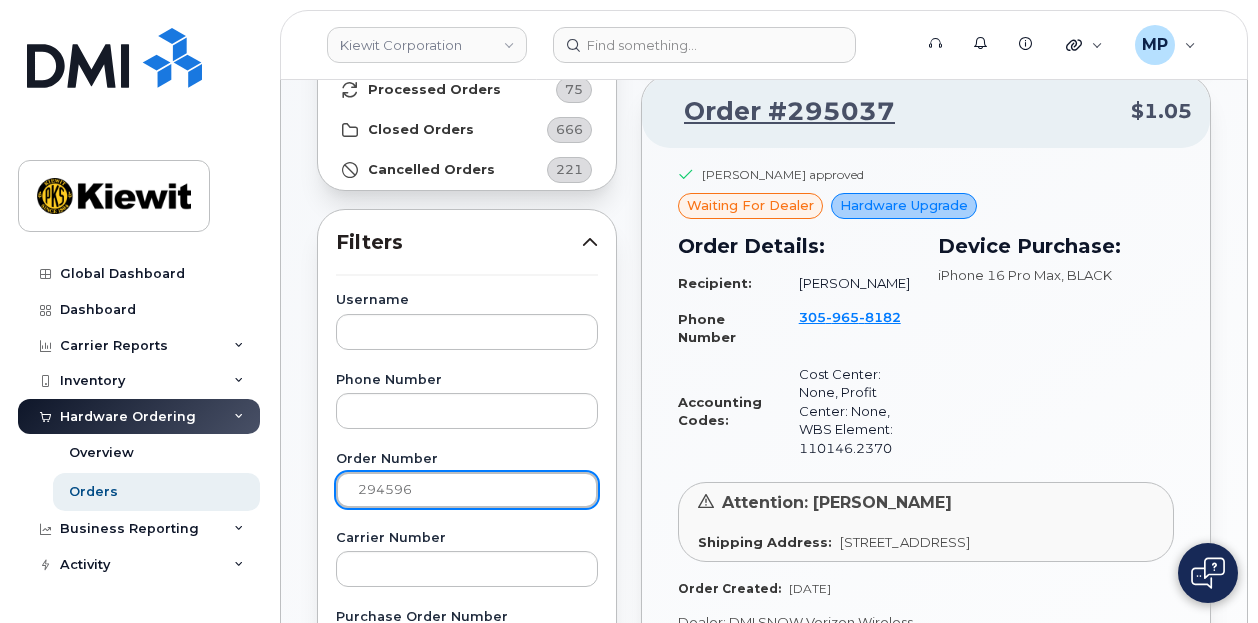 click on "Apply Filter" 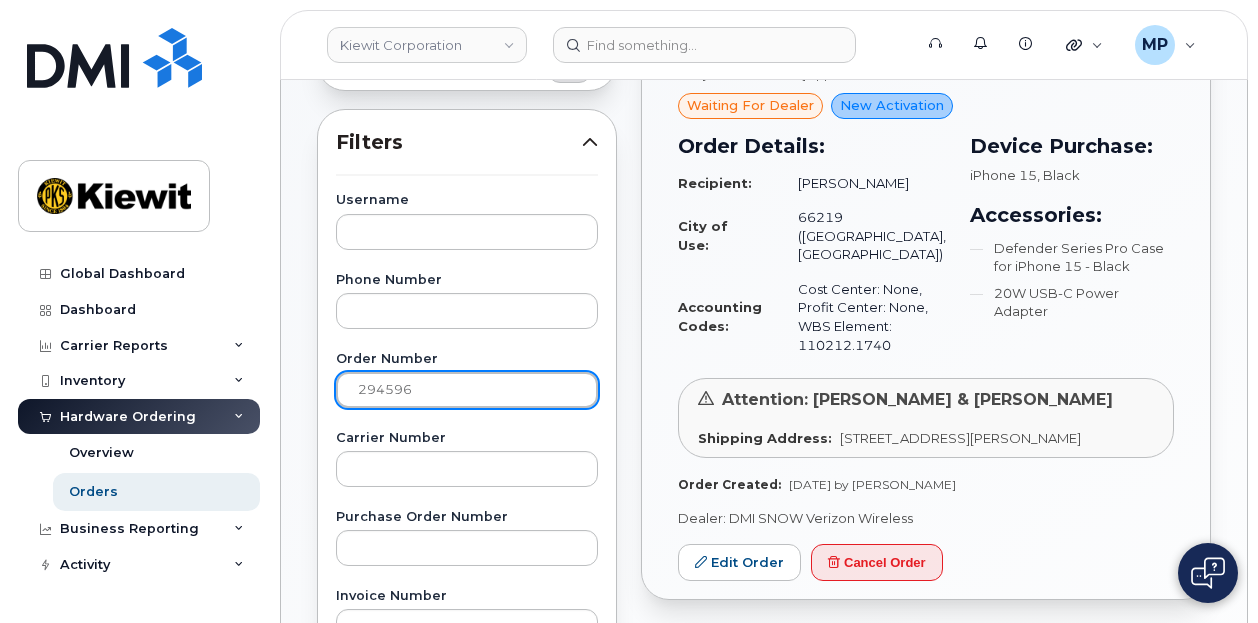 scroll, scrollTop: 200, scrollLeft: 0, axis: vertical 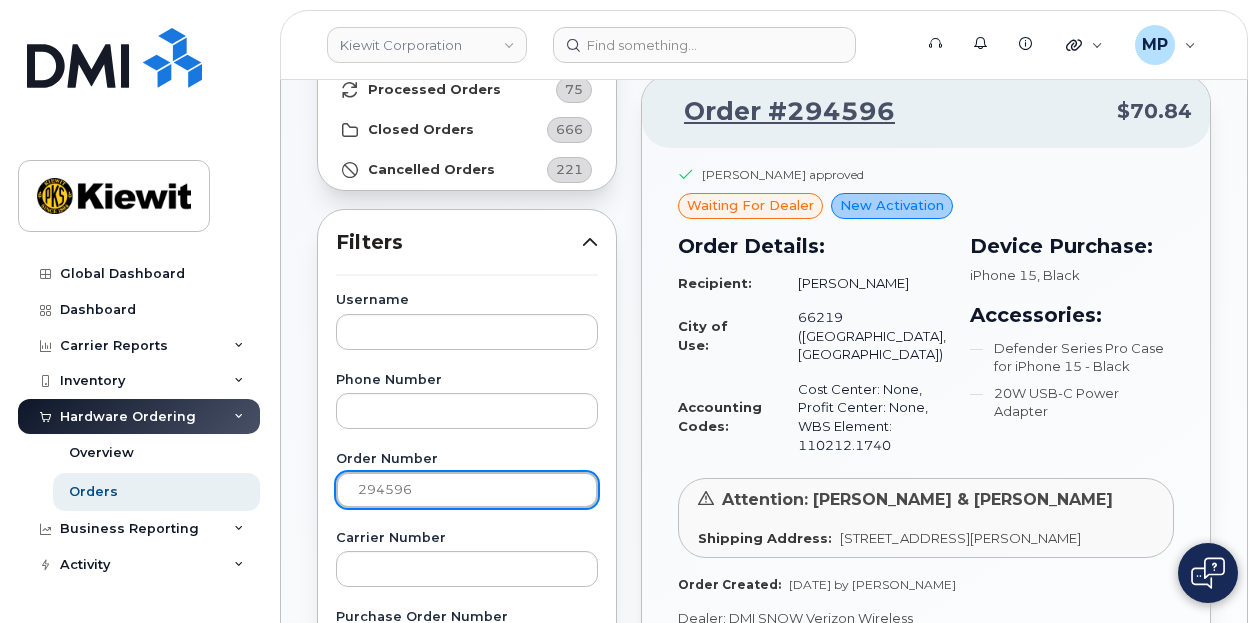 drag, startPoint x: 434, startPoint y: 489, endPoint x: 222, endPoint y: 477, distance: 212.33936 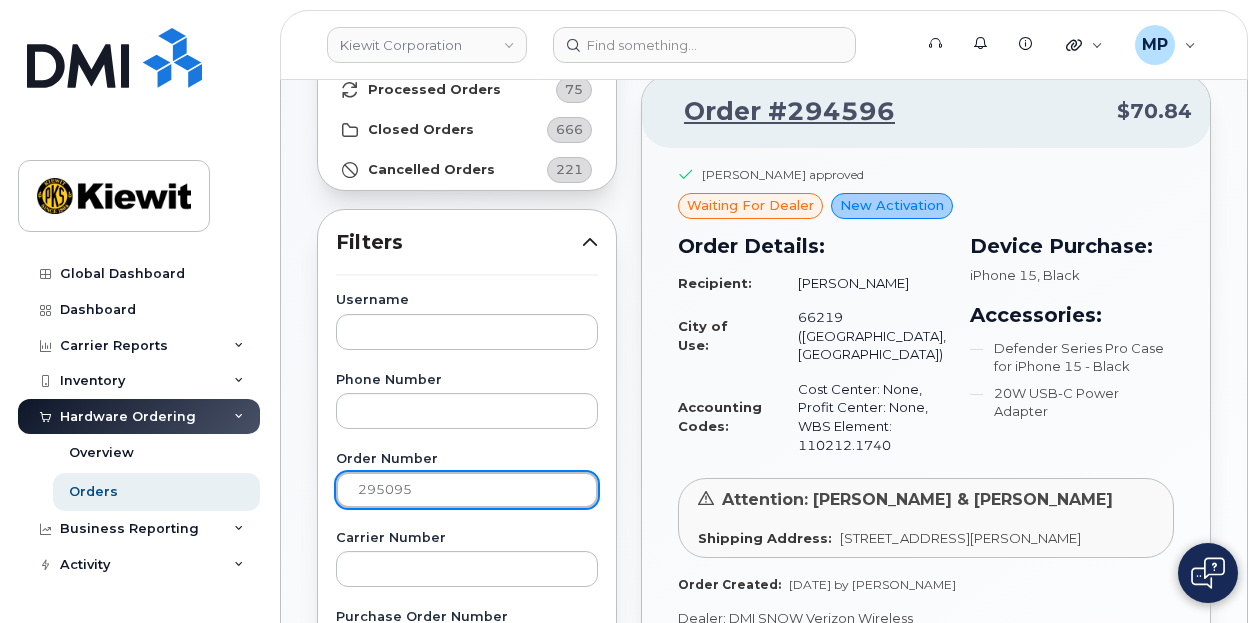 click on "Apply Filter" 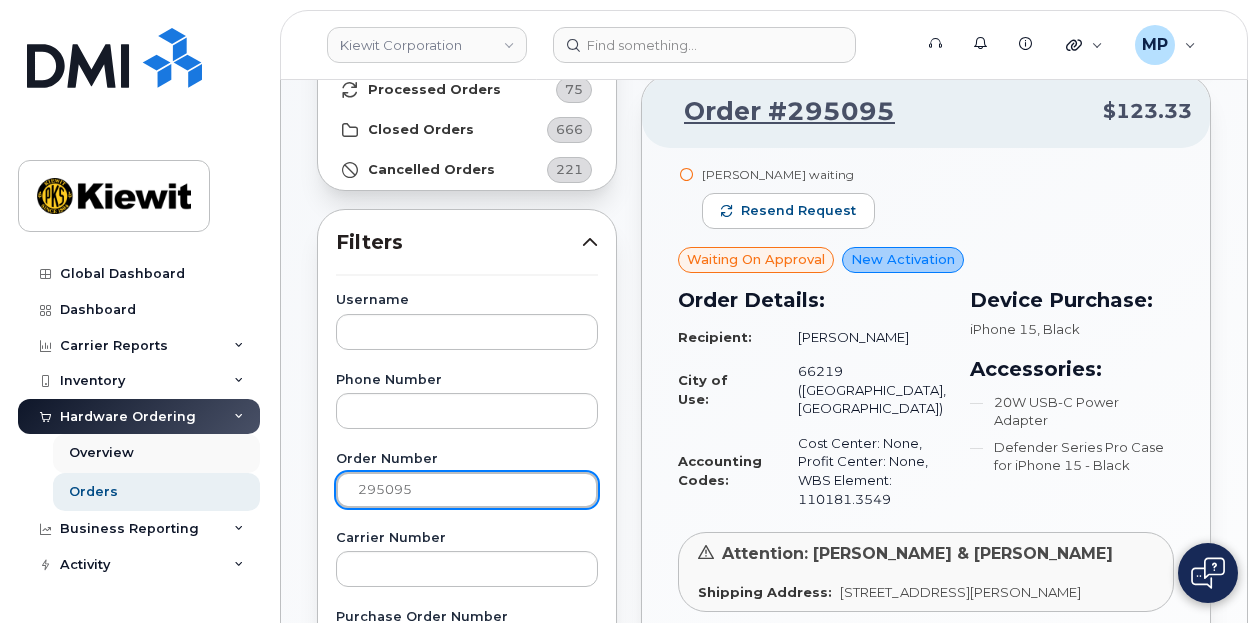 drag, startPoint x: 470, startPoint y: 474, endPoint x: 198, endPoint y: 461, distance: 272.3105 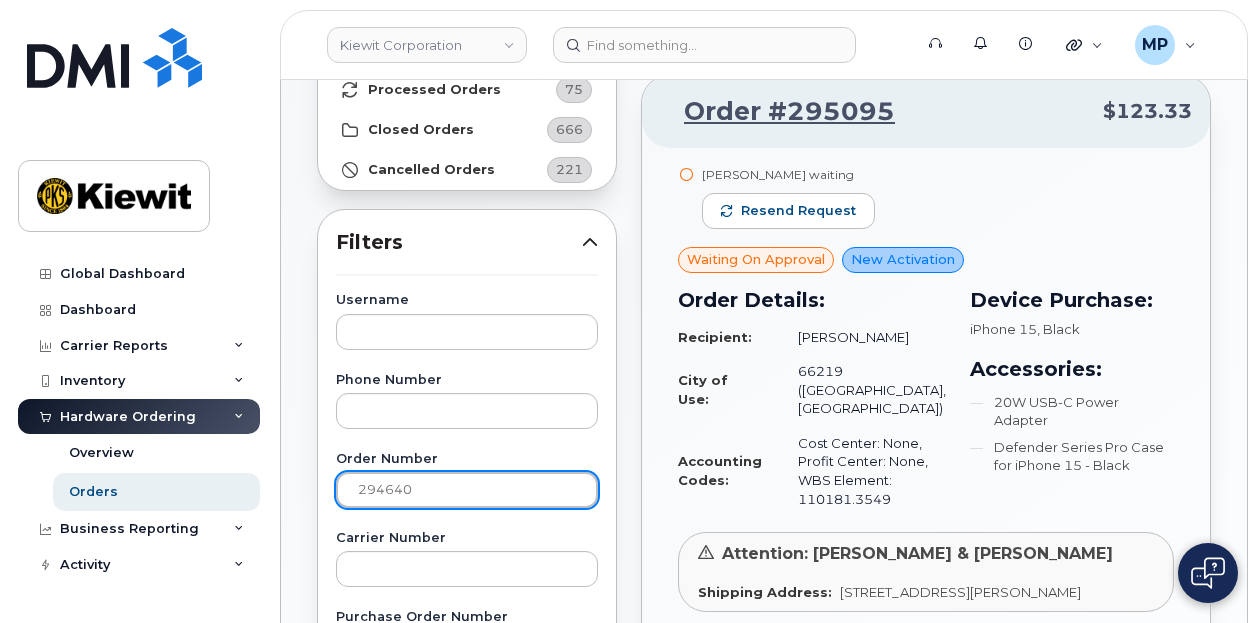 type on "294640" 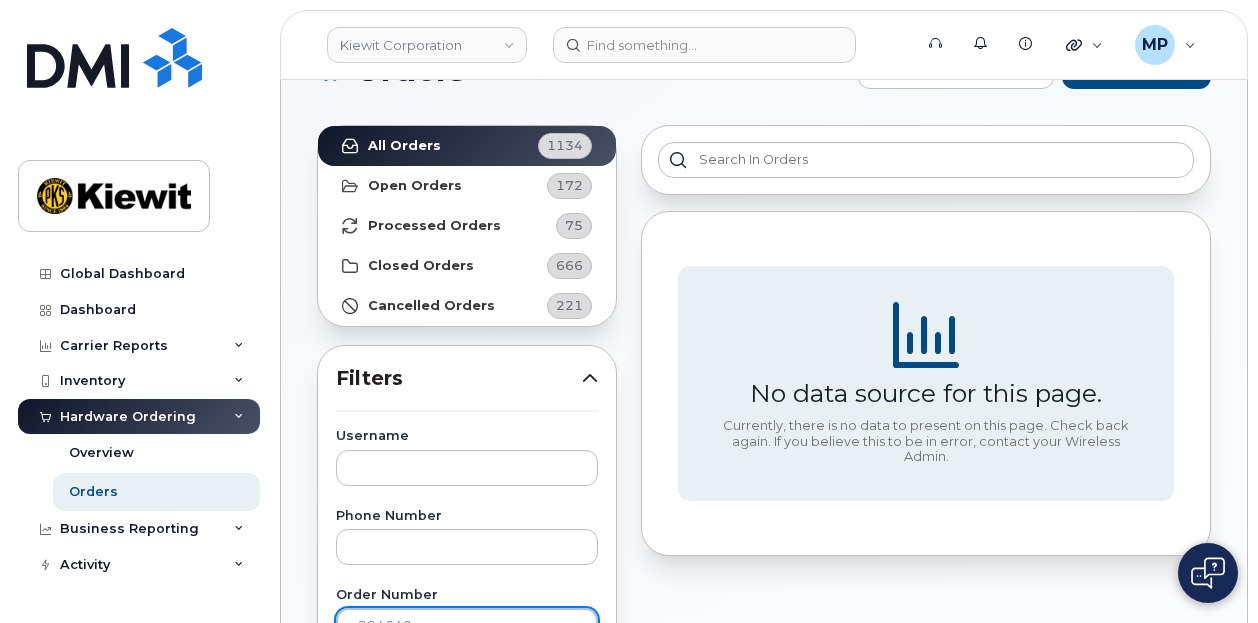 scroll, scrollTop: 0, scrollLeft: 0, axis: both 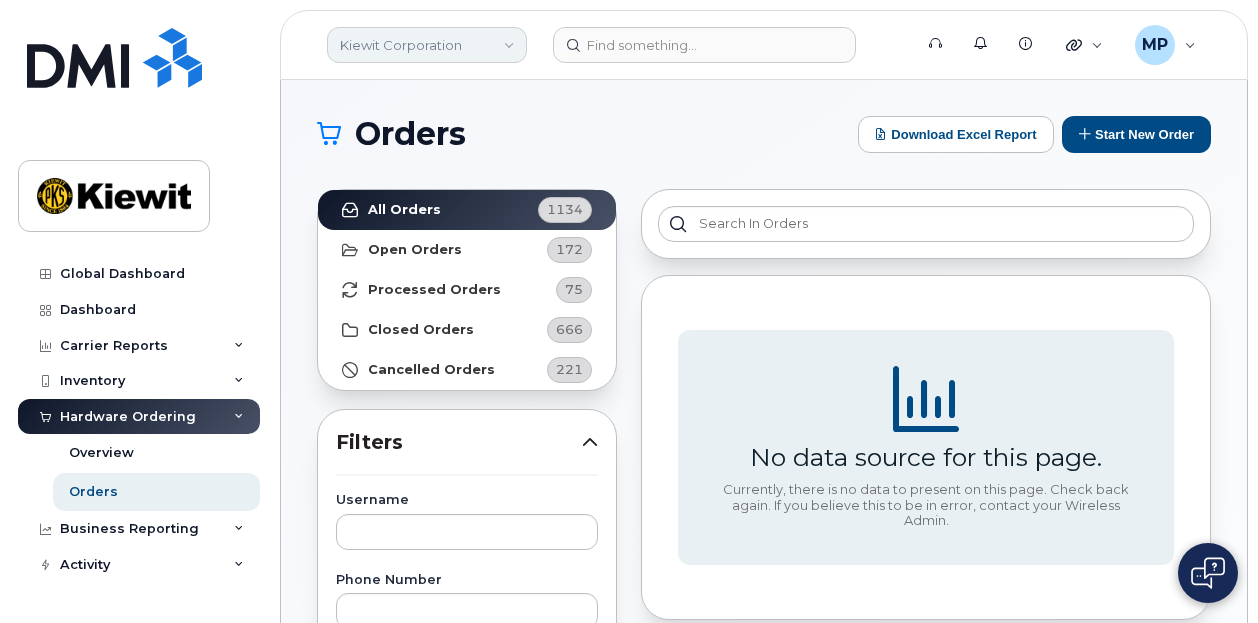 click on "Kiewit Corporation" 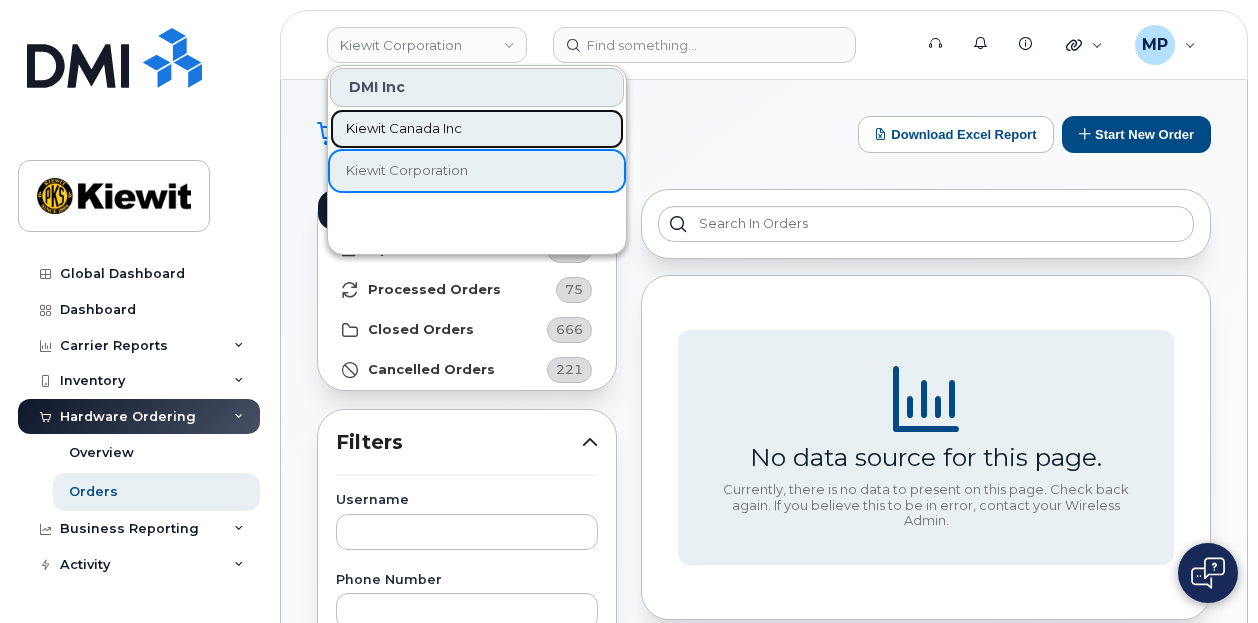 click on "Kiewit Canada Inc" 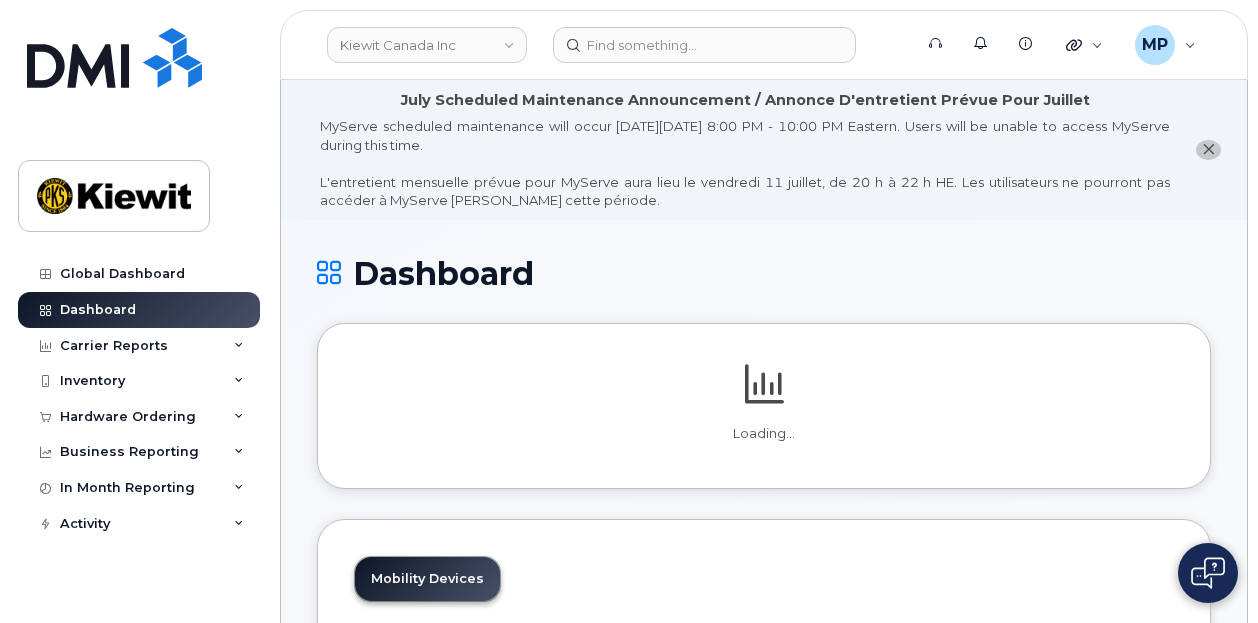 scroll, scrollTop: 0, scrollLeft: 0, axis: both 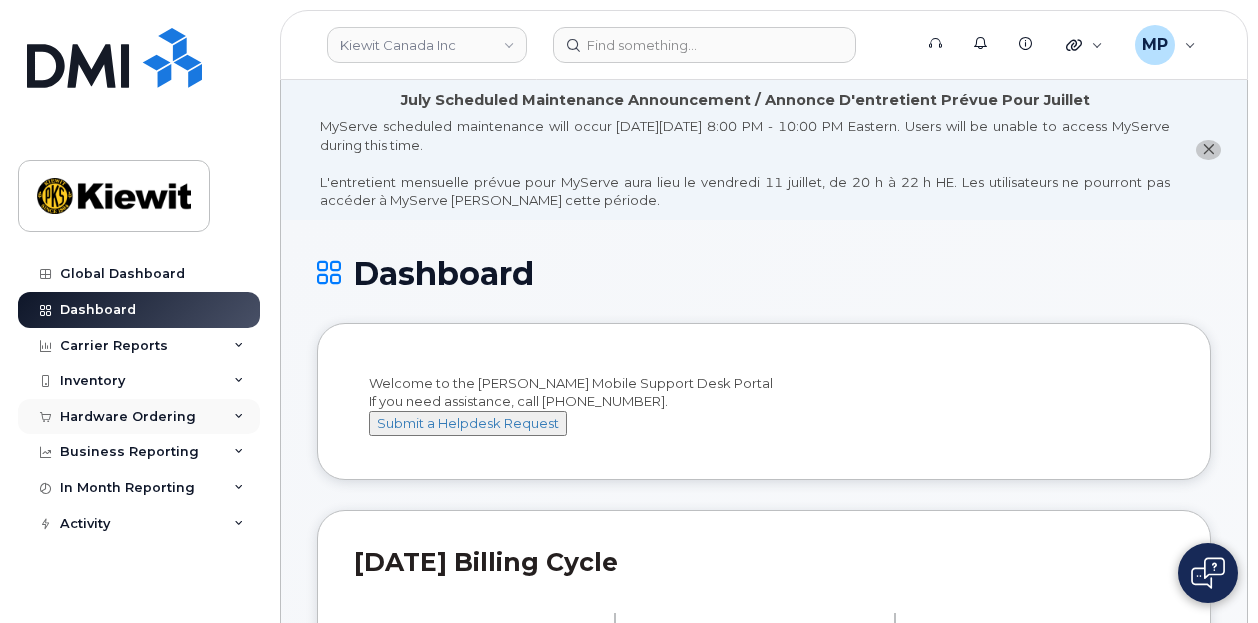 click on "Hardware Ordering" at bounding box center [128, 417] 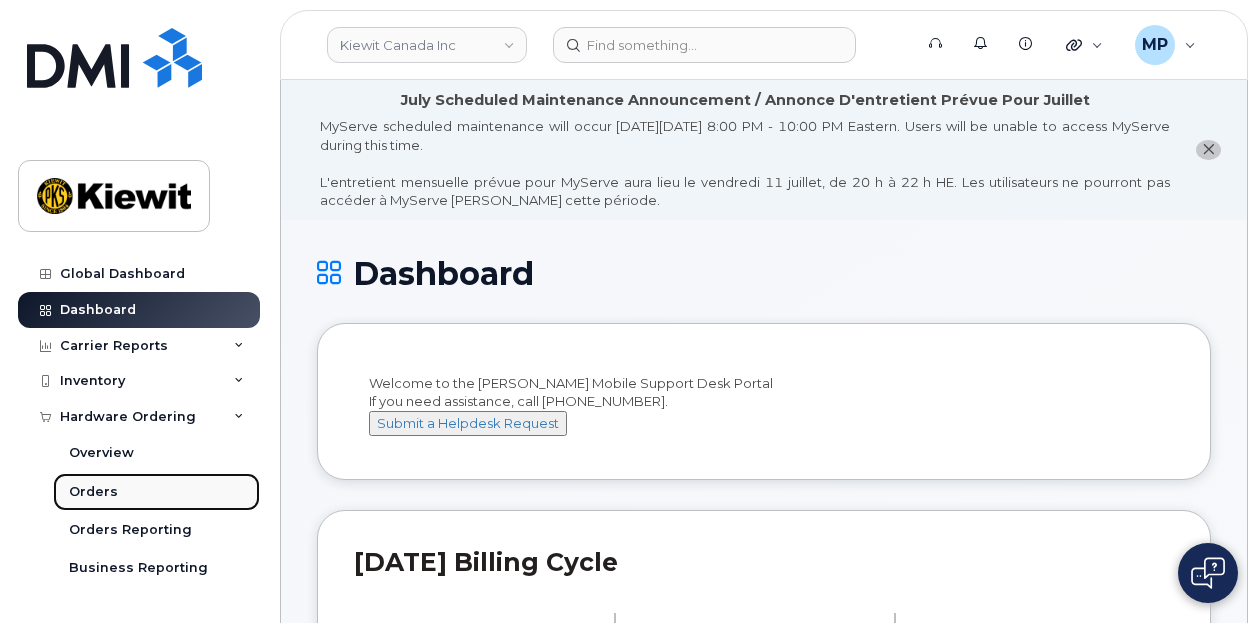 click on "Orders" at bounding box center (93, 492) 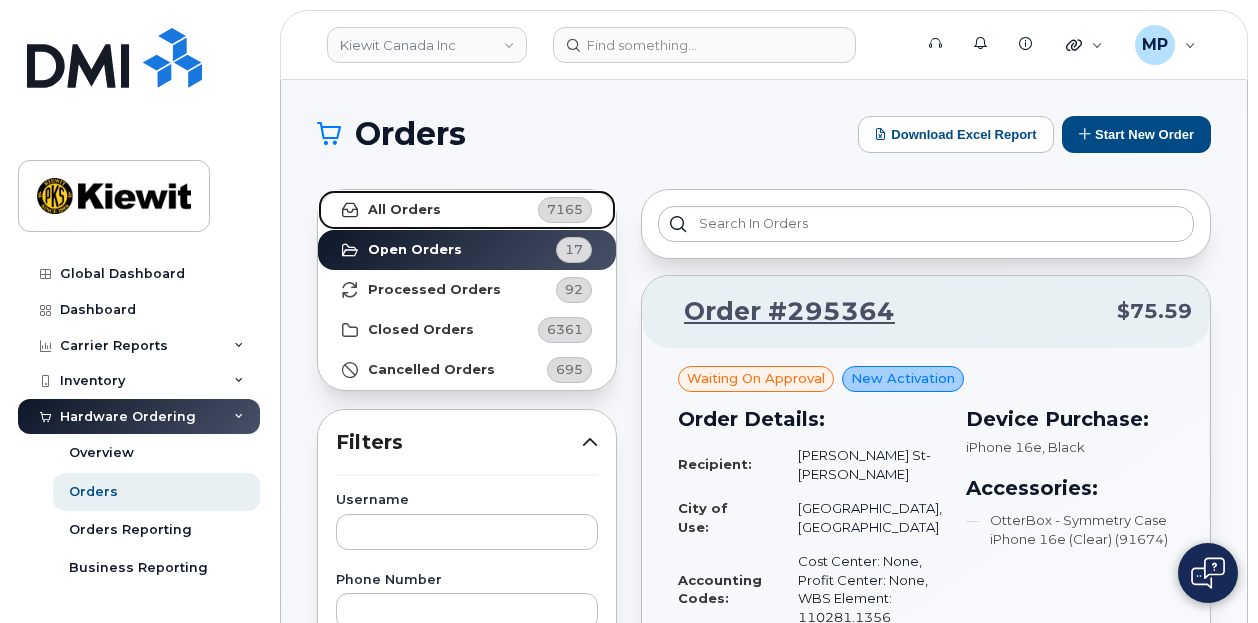 click on "All Orders 7165" at bounding box center (467, 210) 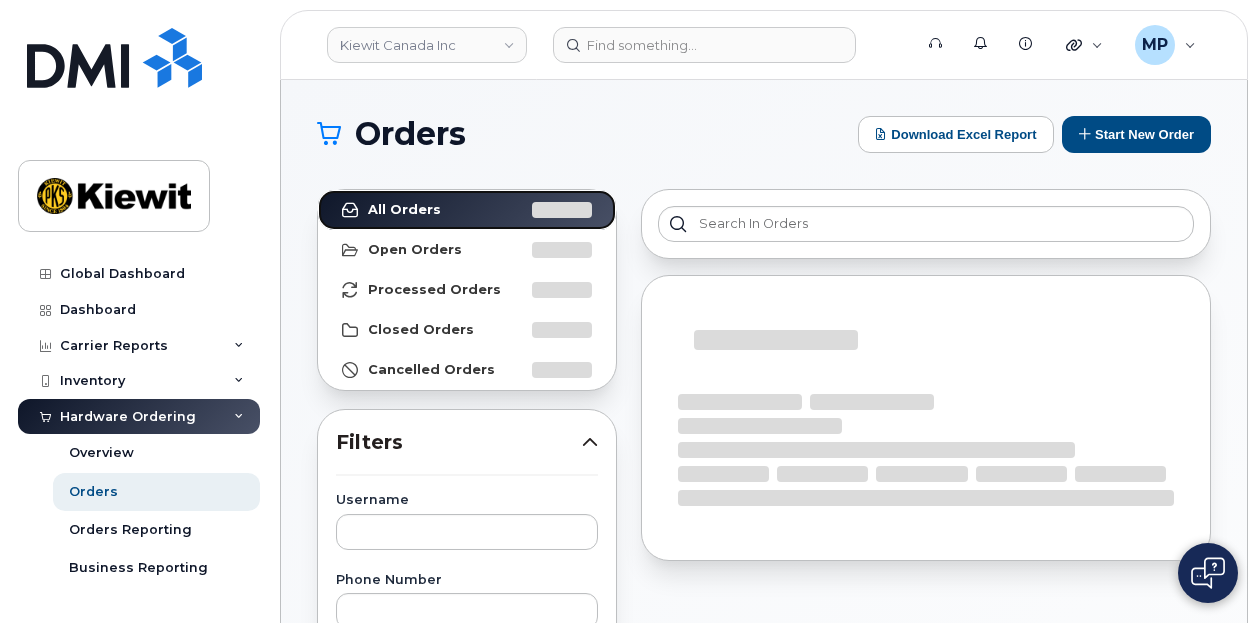 scroll, scrollTop: 400, scrollLeft: 0, axis: vertical 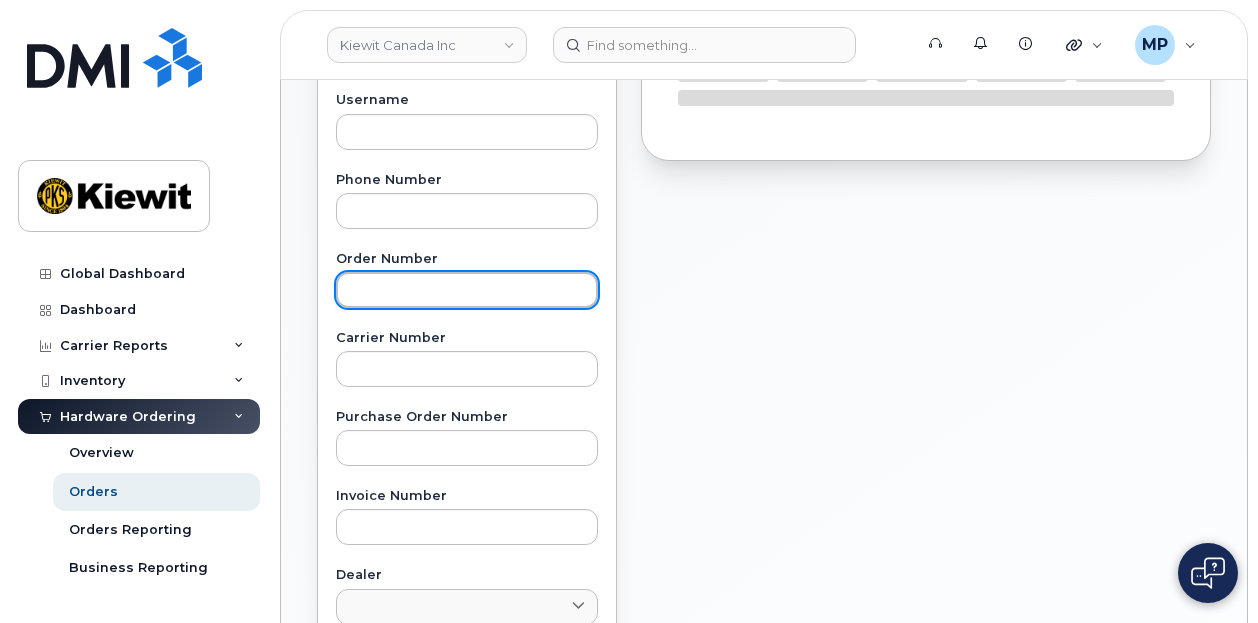 click at bounding box center (467, 290) 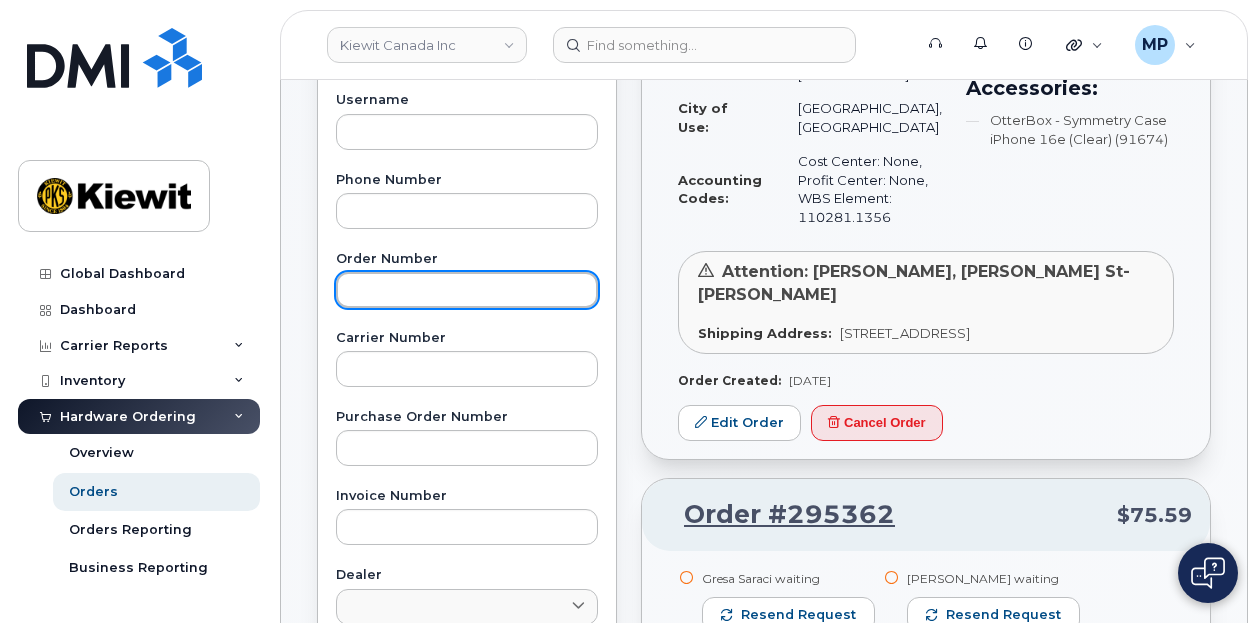 paste on "294640" 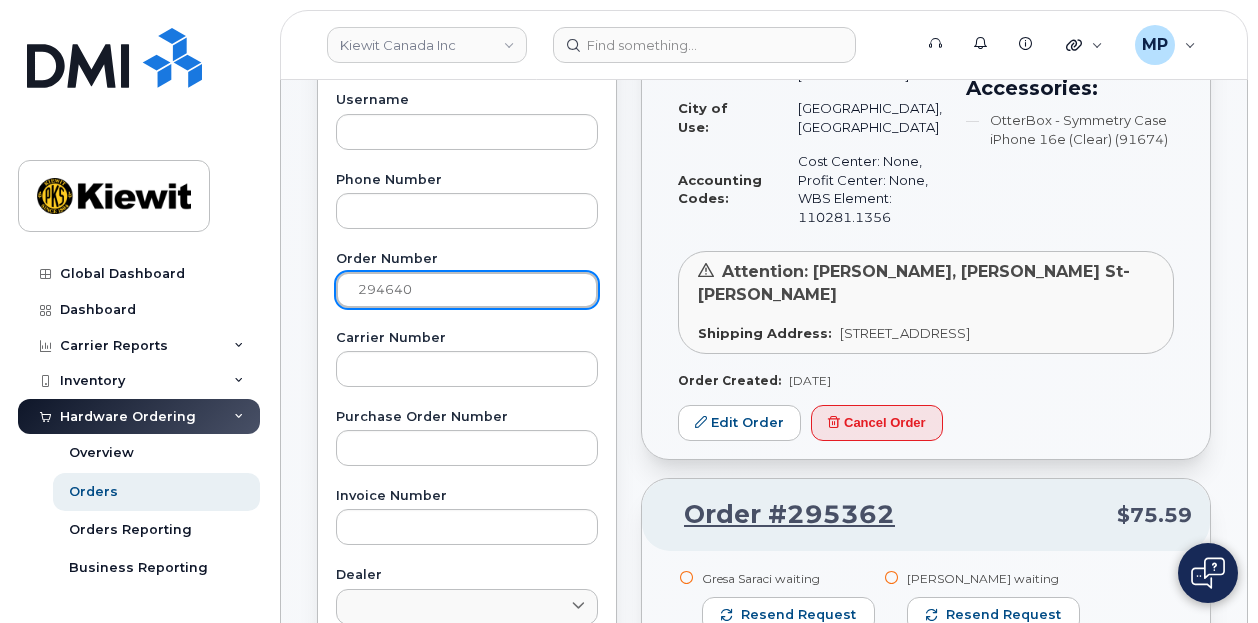 type on "294640" 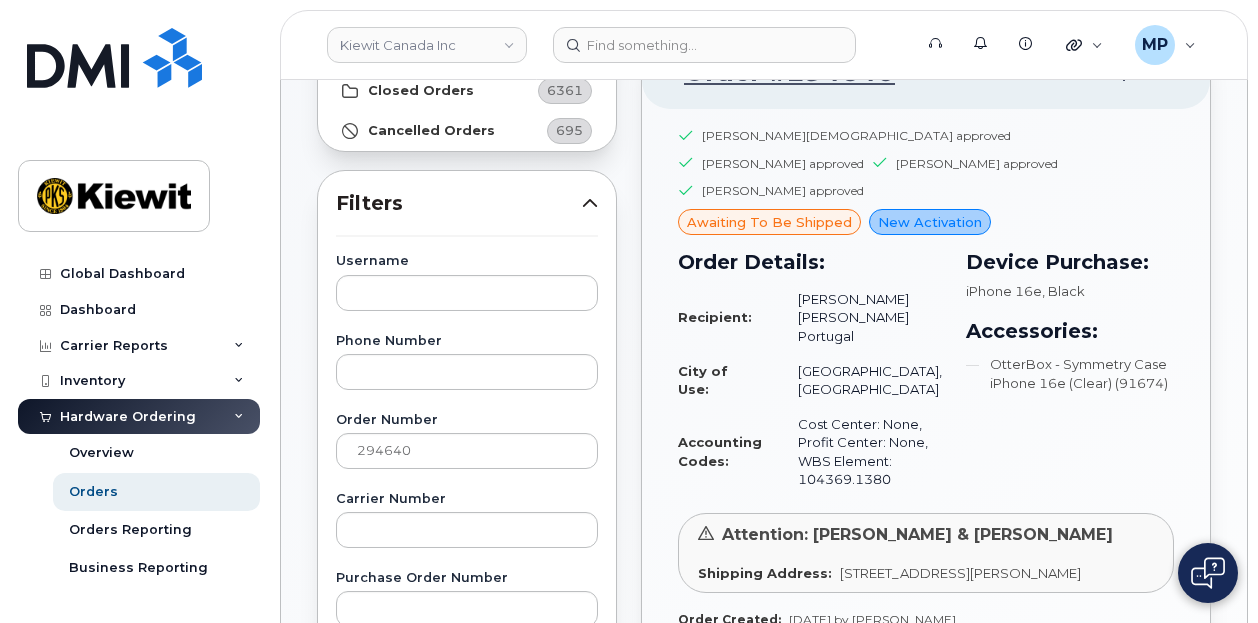 scroll, scrollTop: 200, scrollLeft: 0, axis: vertical 